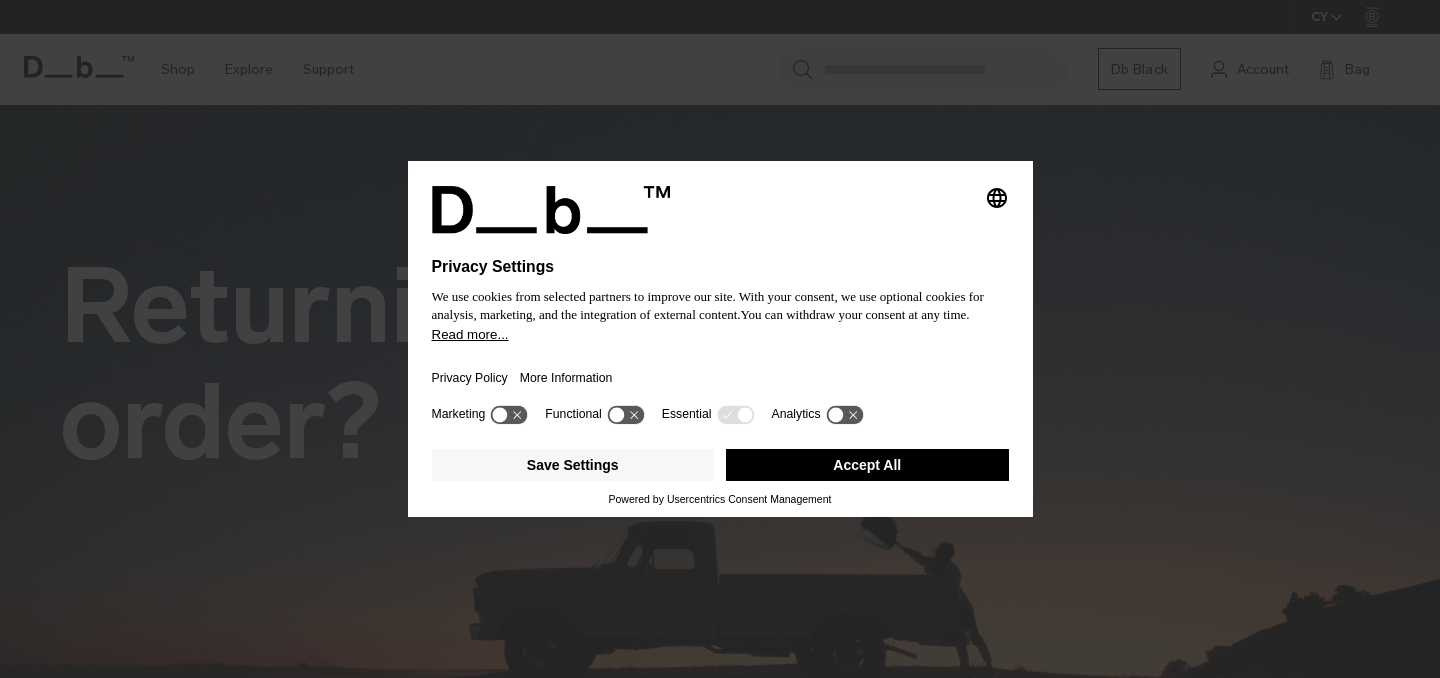 scroll, scrollTop: 0, scrollLeft: 0, axis: both 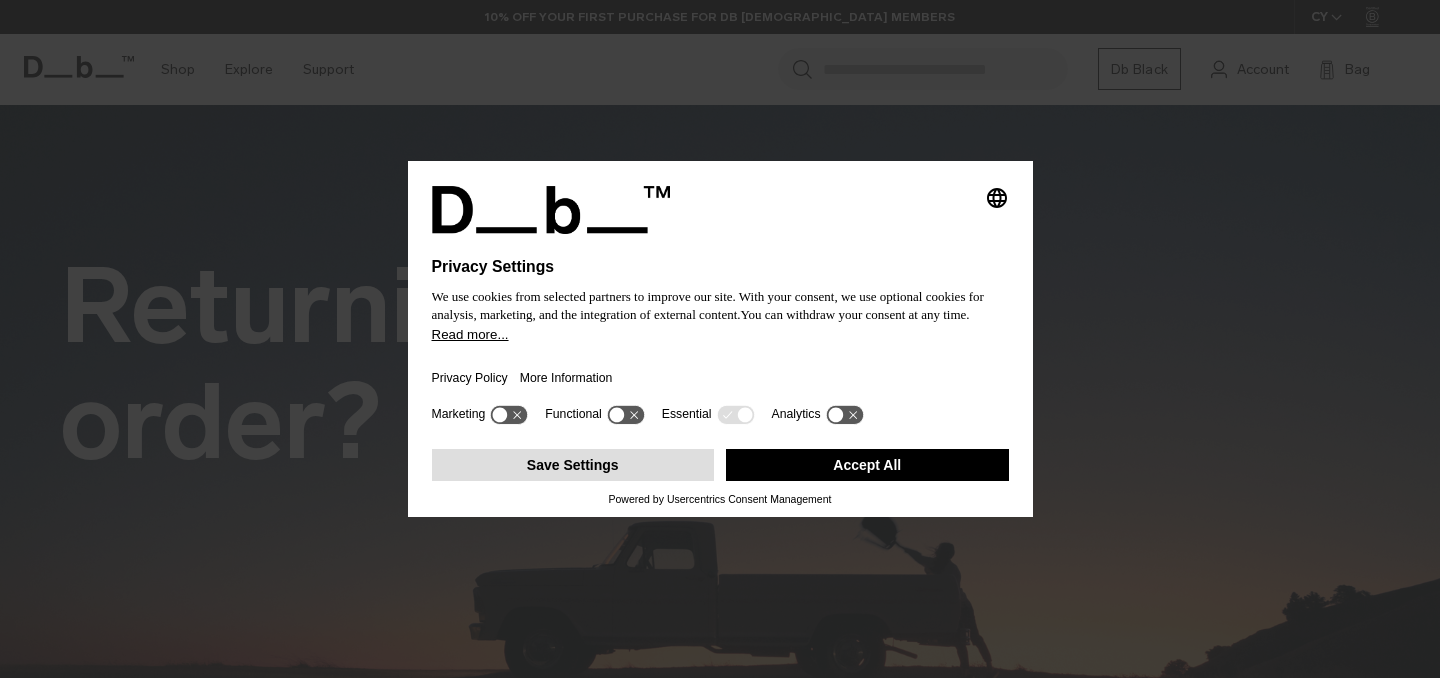 click on "Save Settings" at bounding box center [573, 465] 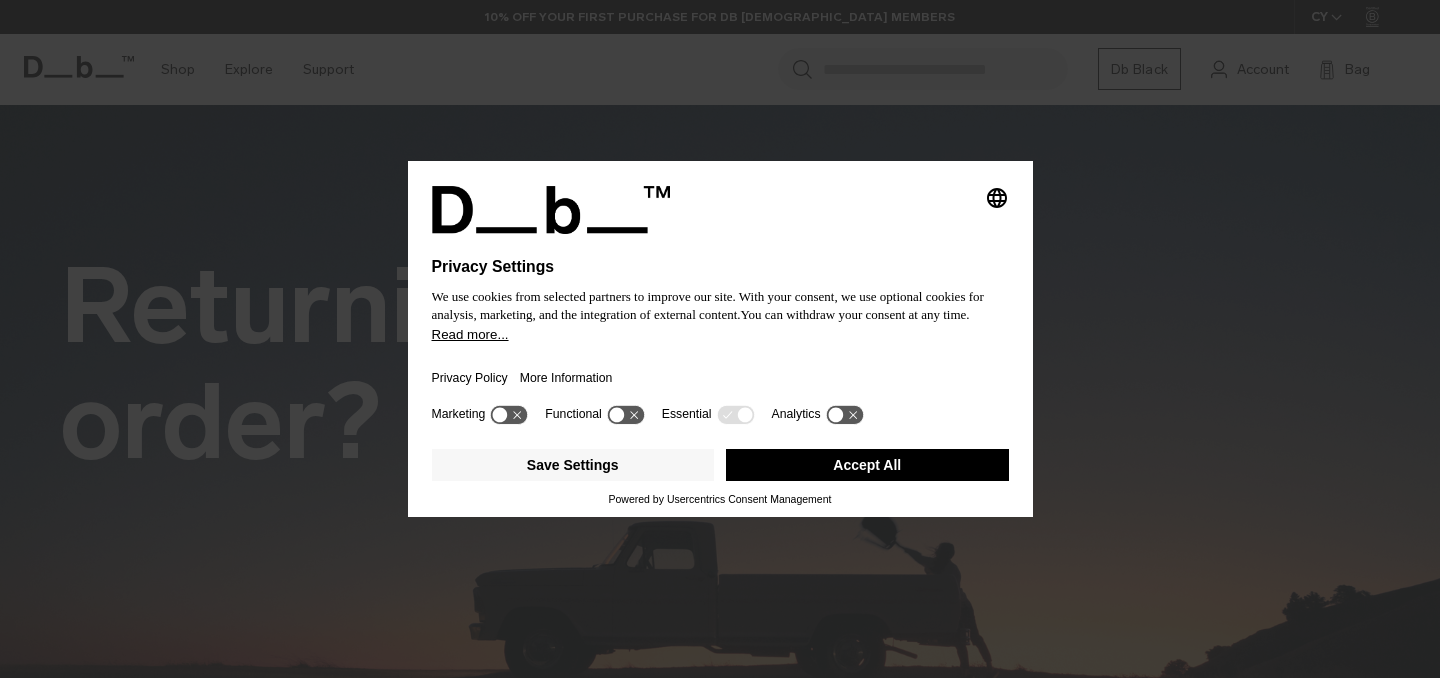 scroll, scrollTop: 0, scrollLeft: 0, axis: both 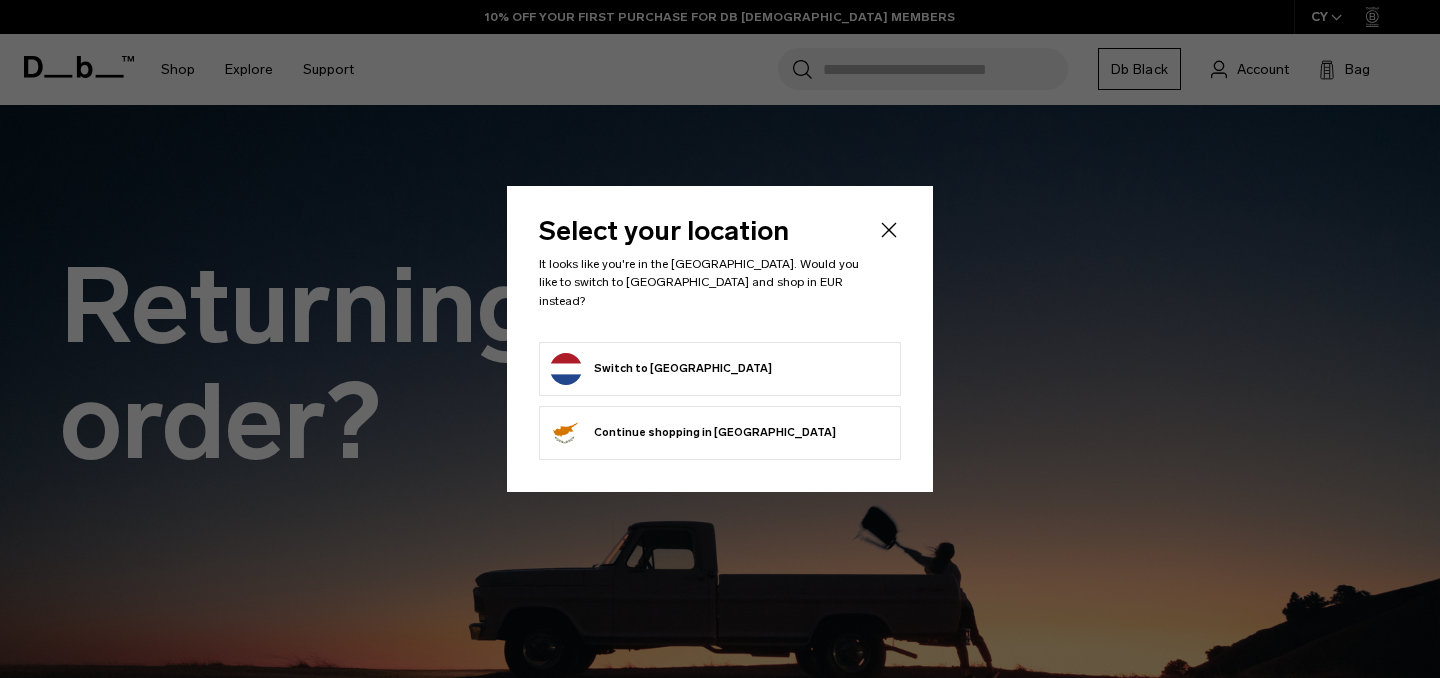 click on "Switch to Netherlands" at bounding box center [661, 369] 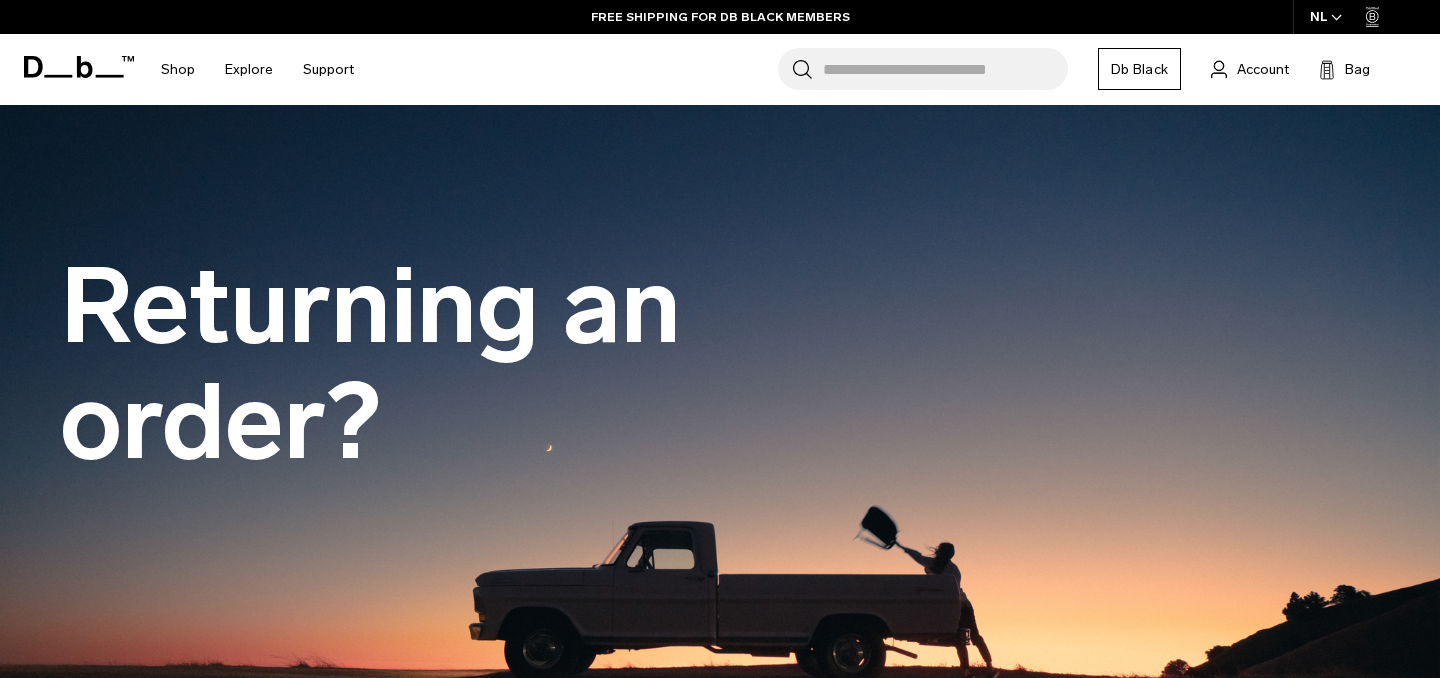 scroll, scrollTop: 0, scrollLeft: 0, axis: both 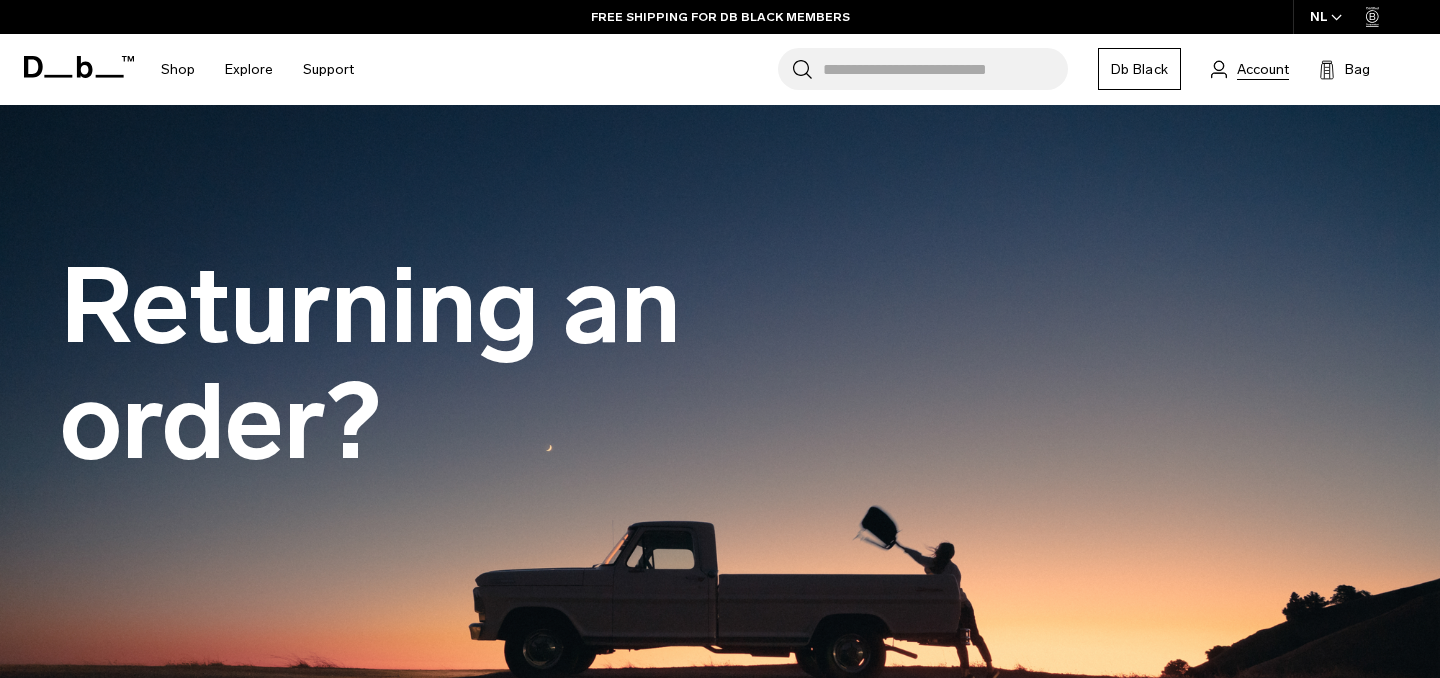 click on "Account" at bounding box center [1263, 69] 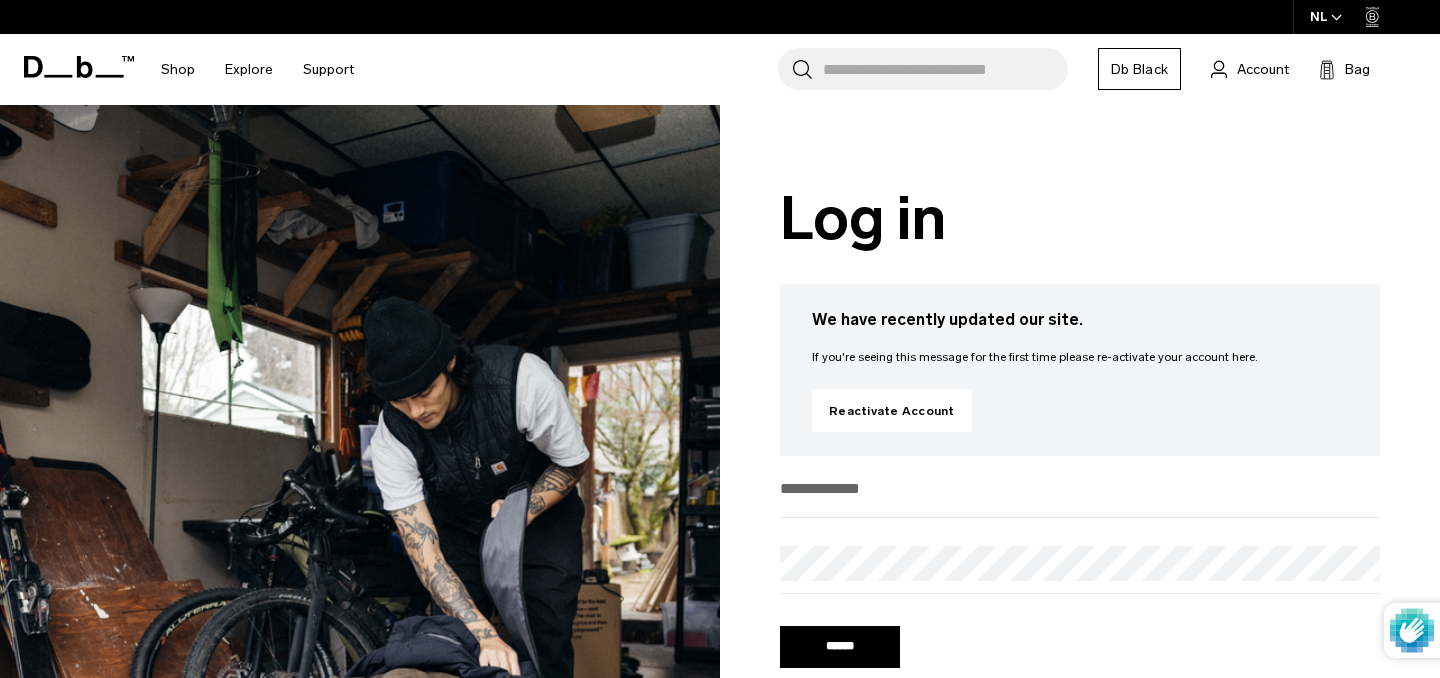 scroll, scrollTop: 0, scrollLeft: 0, axis: both 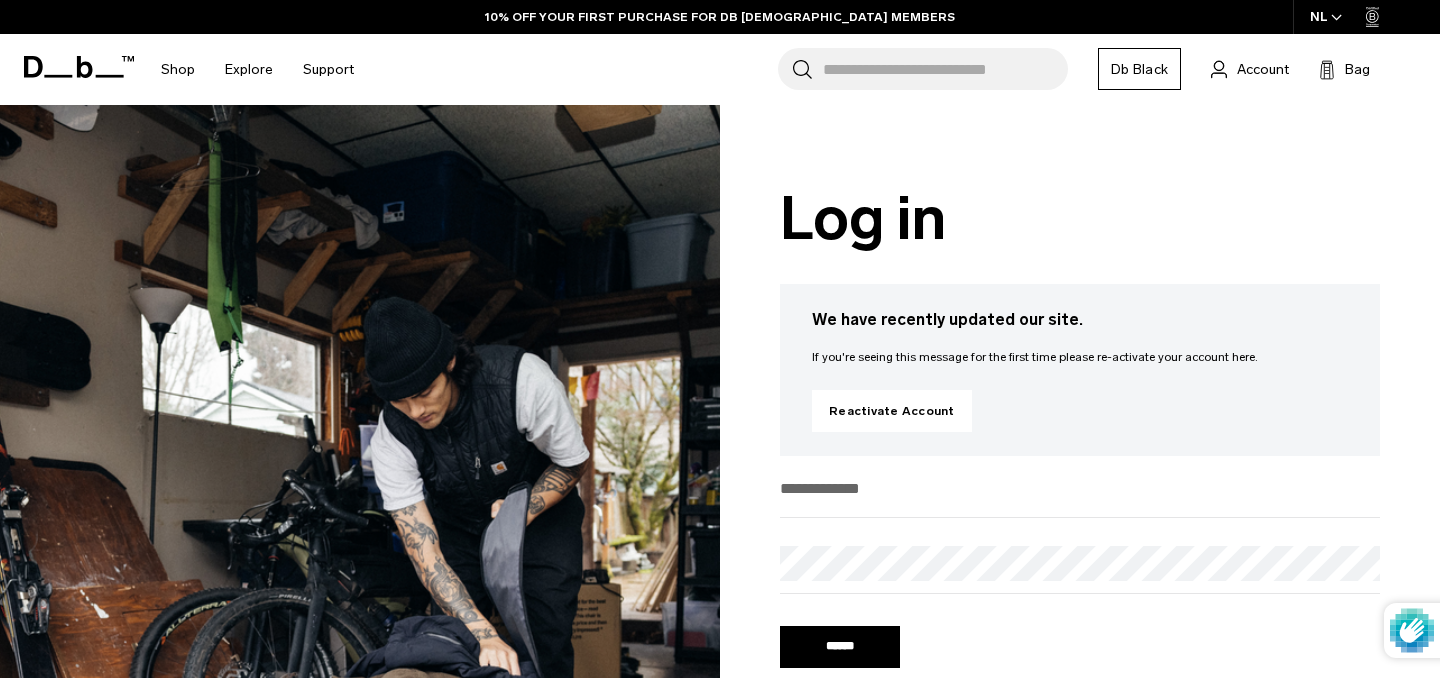 click at bounding box center [1080, 488] 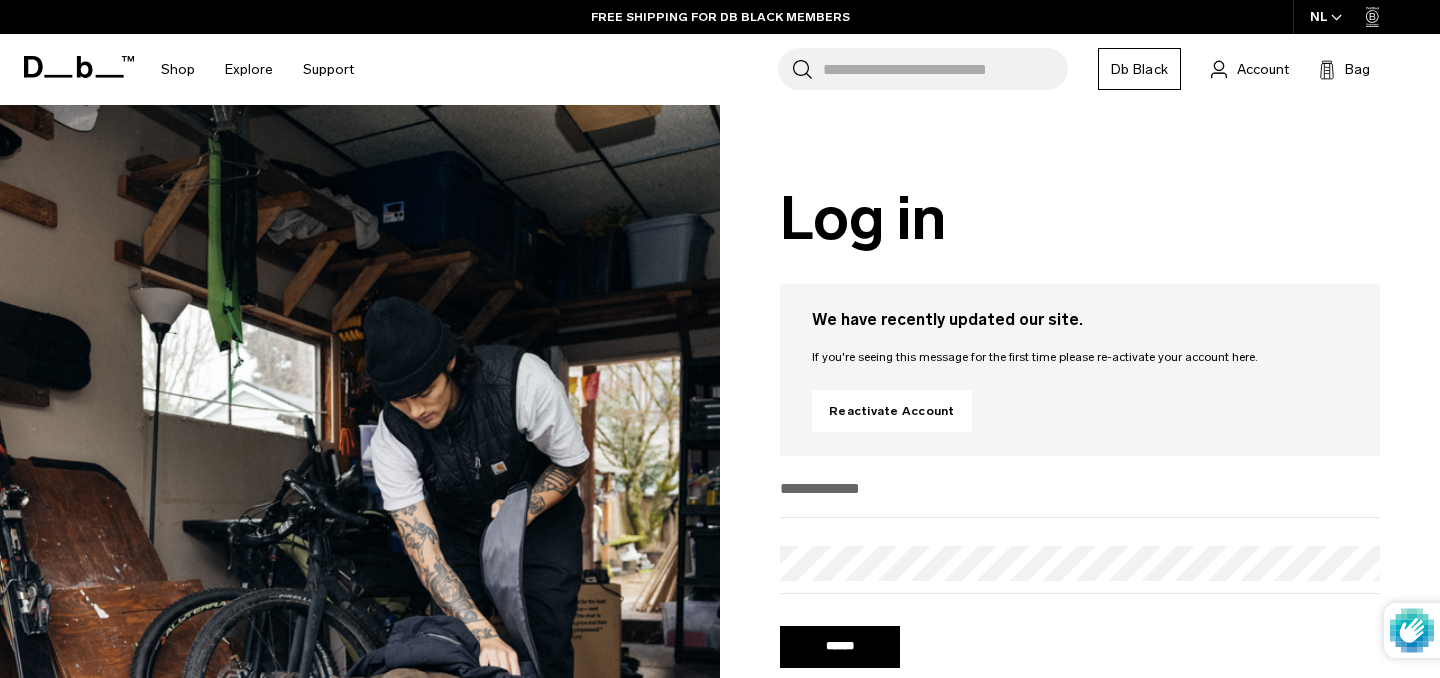 paste on "**********" 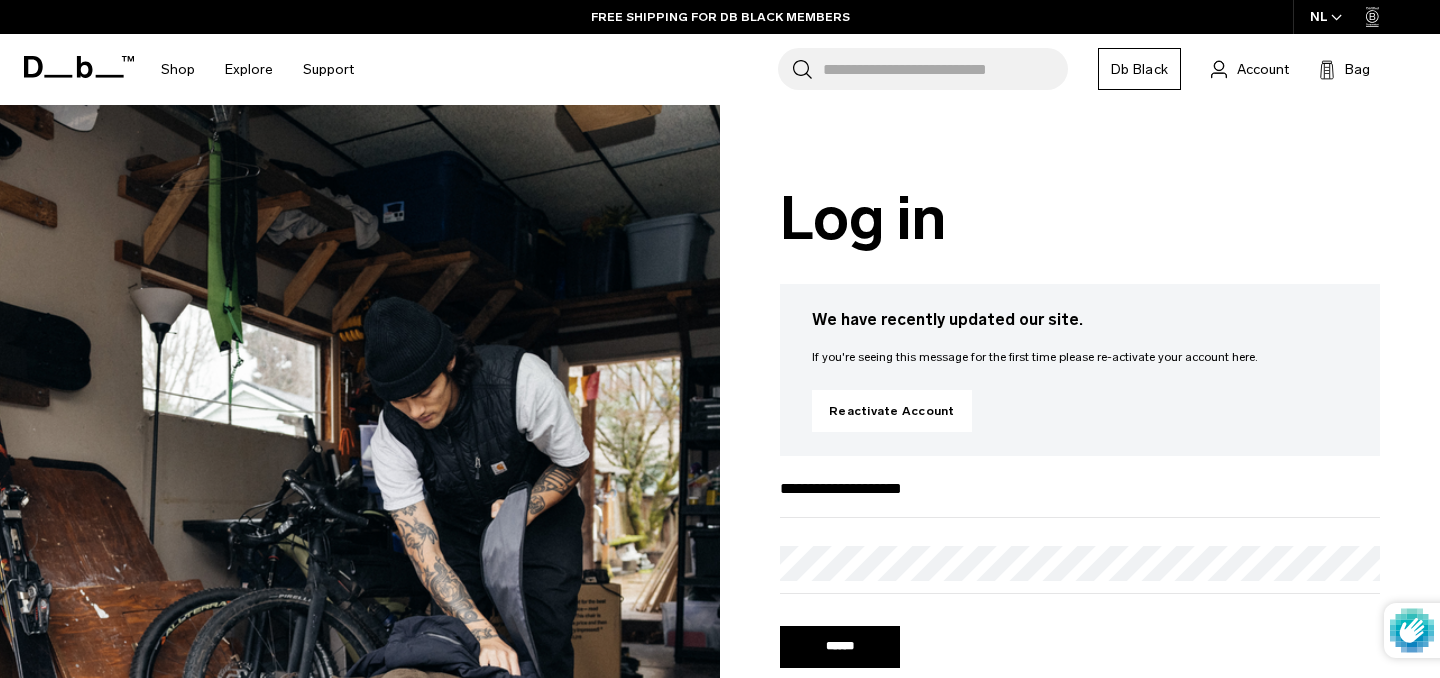 type on "**********" 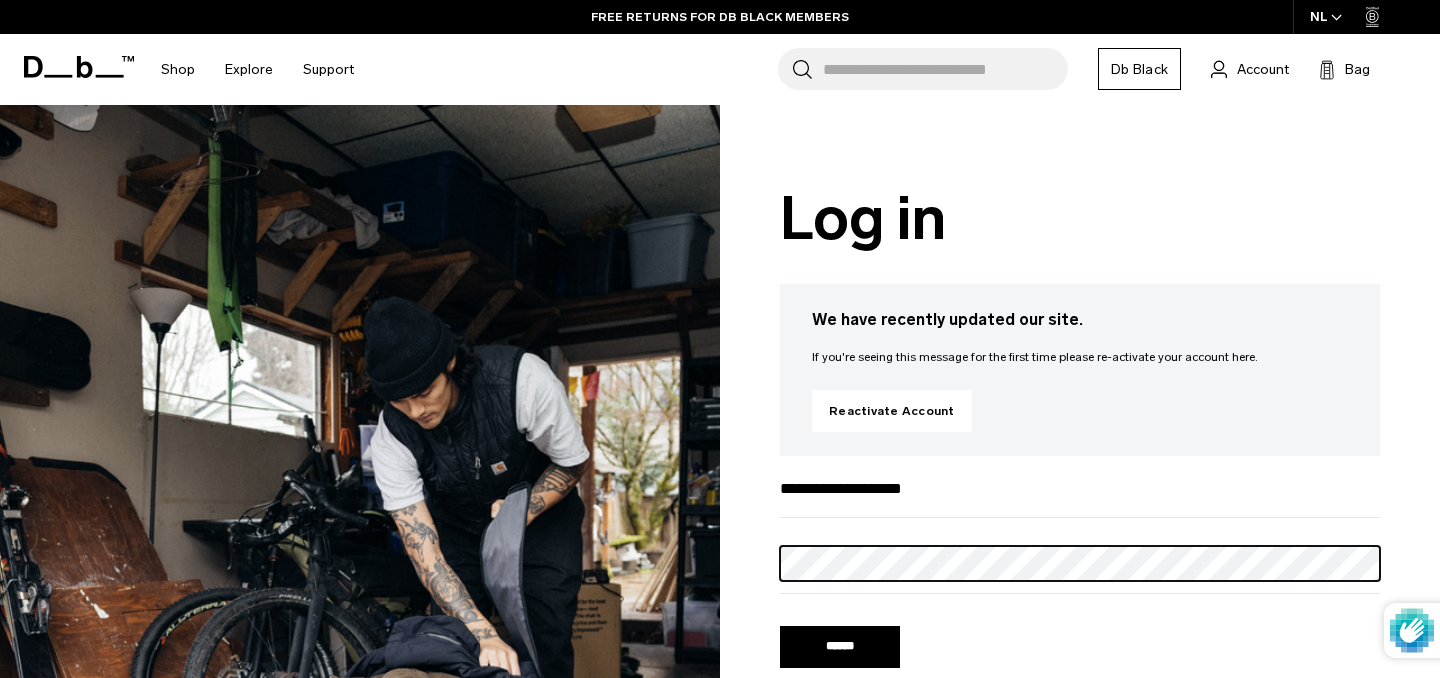 click on "******" at bounding box center [840, 647] 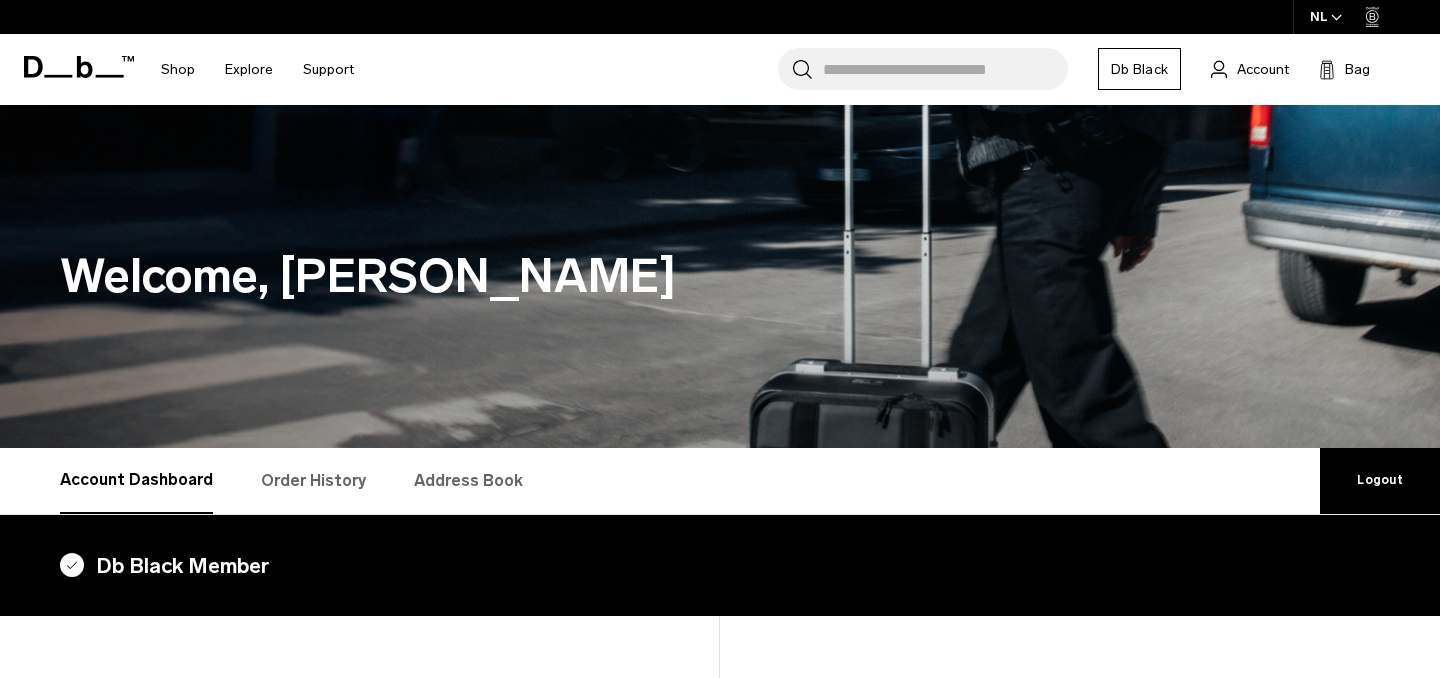 scroll, scrollTop: 0, scrollLeft: 0, axis: both 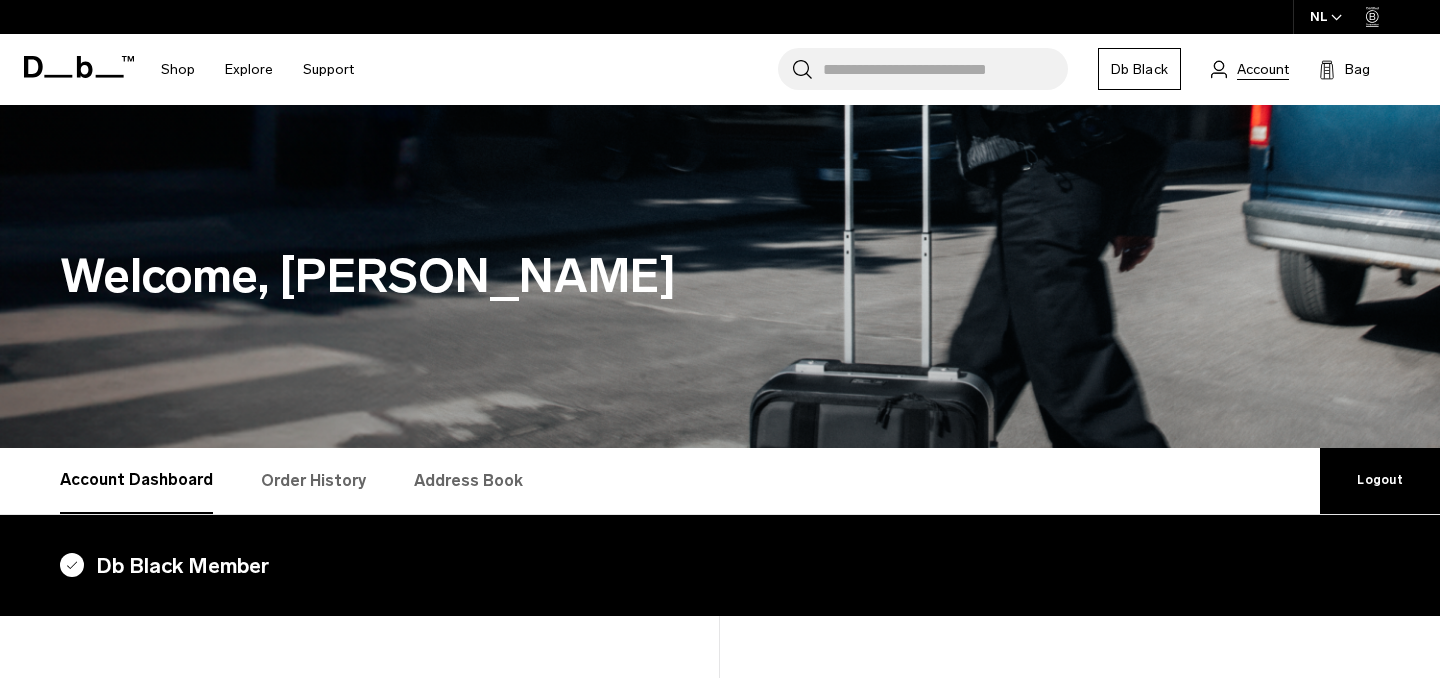 click on "Account" at bounding box center (1263, 69) 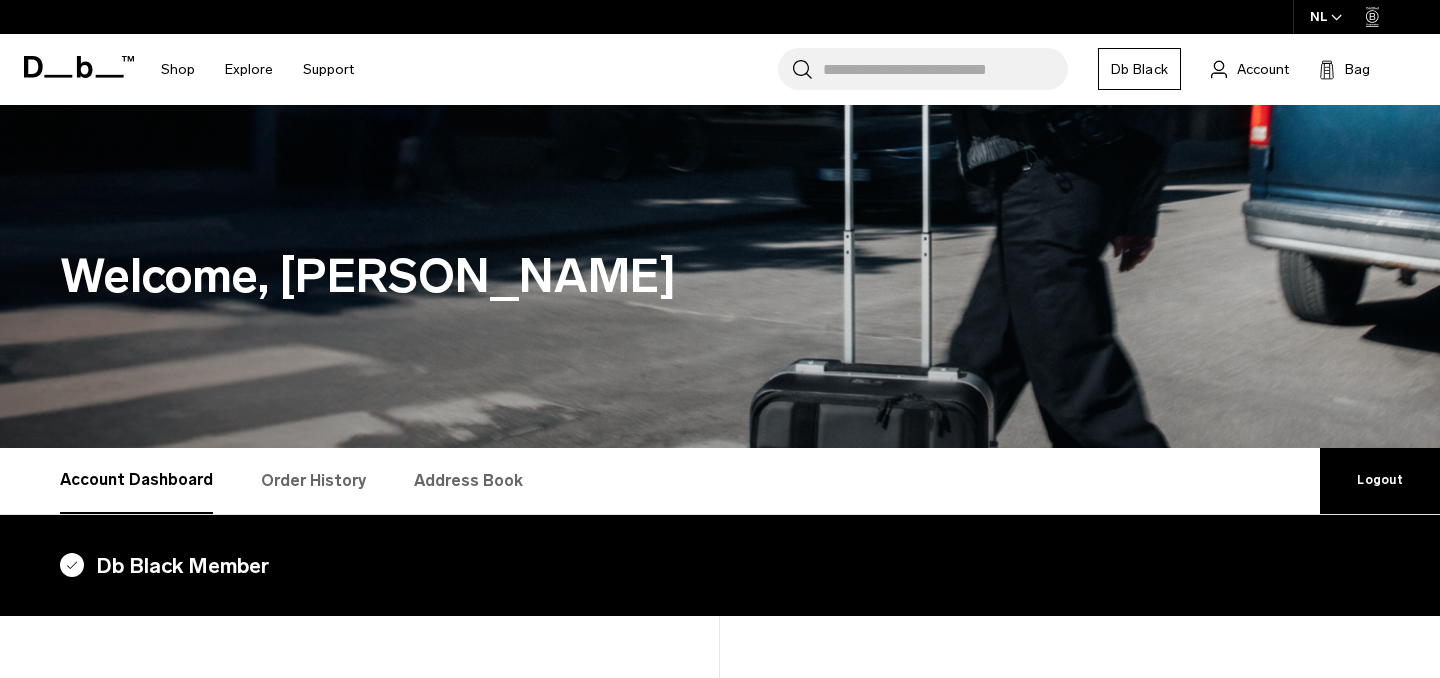 scroll, scrollTop: 0, scrollLeft: 0, axis: both 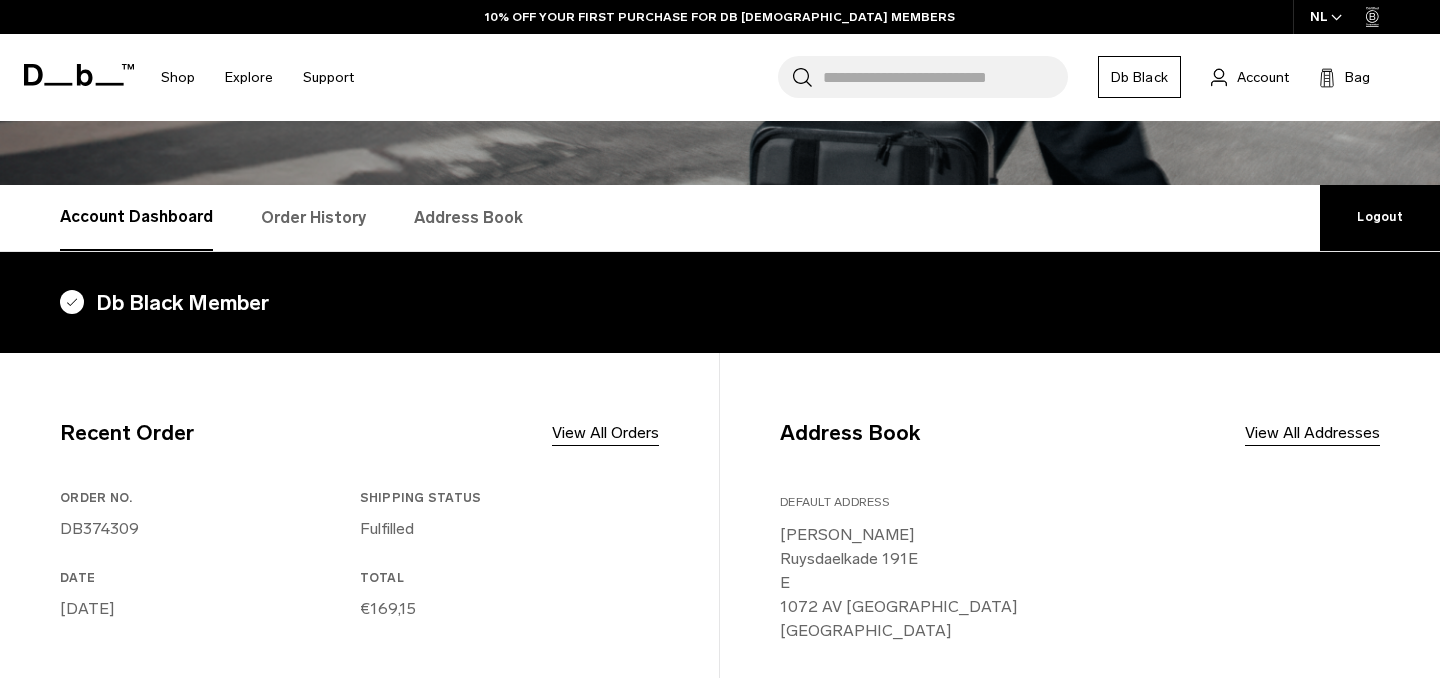 click on "Order History" at bounding box center (313, 218) 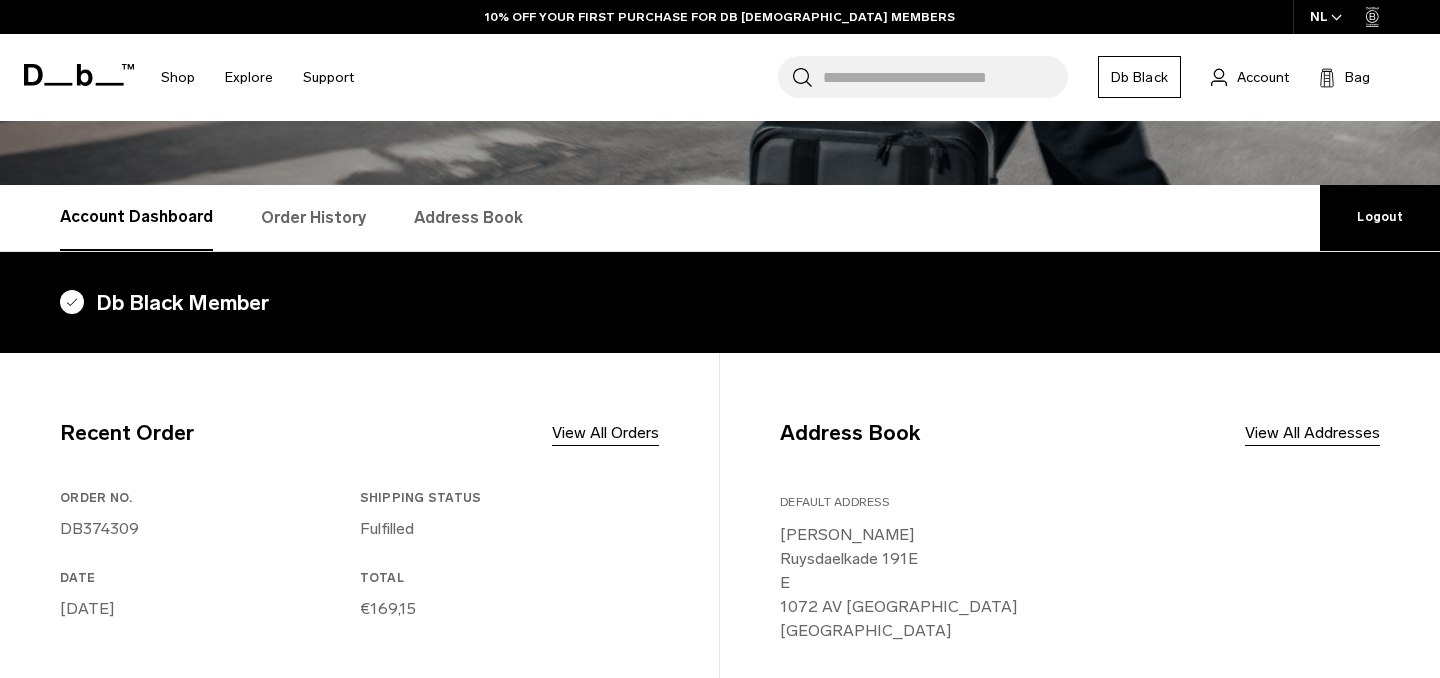 scroll, scrollTop: 0, scrollLeft: 0, axis: both 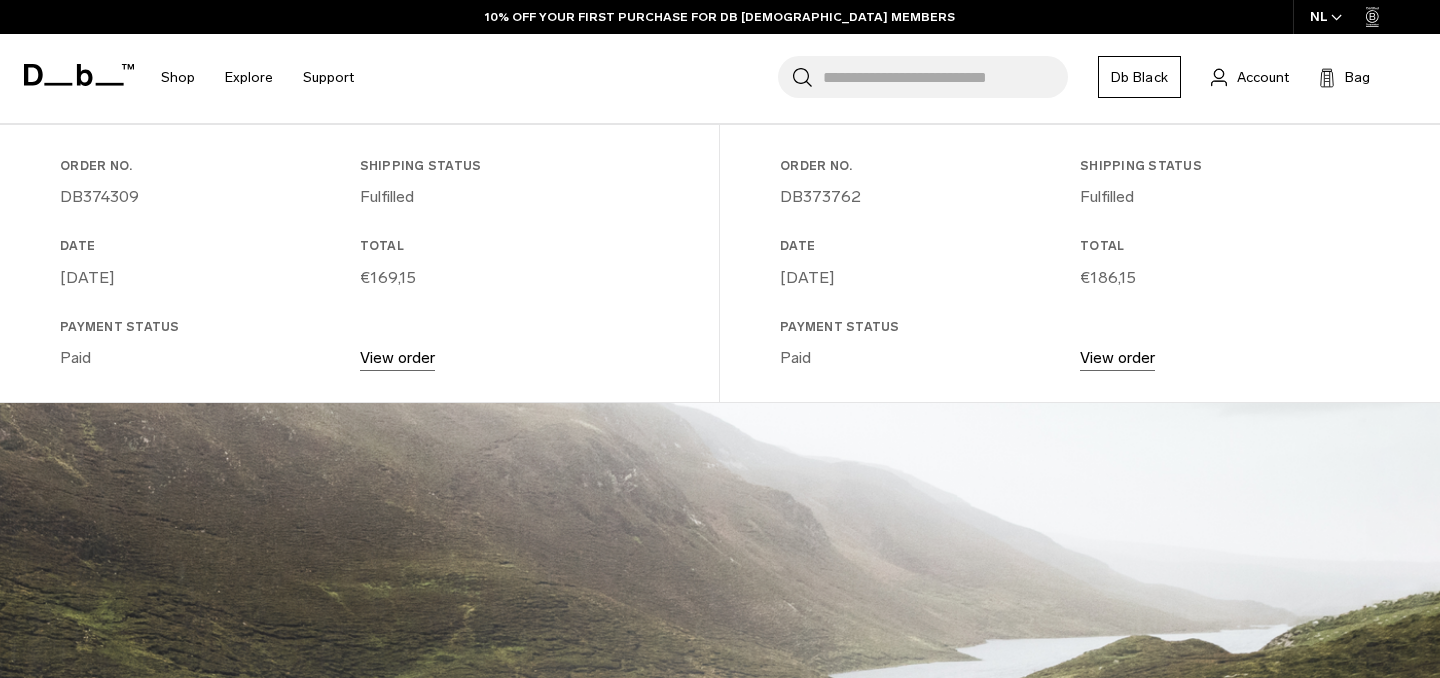 click on "View order" at bounding box center (1117, 357) 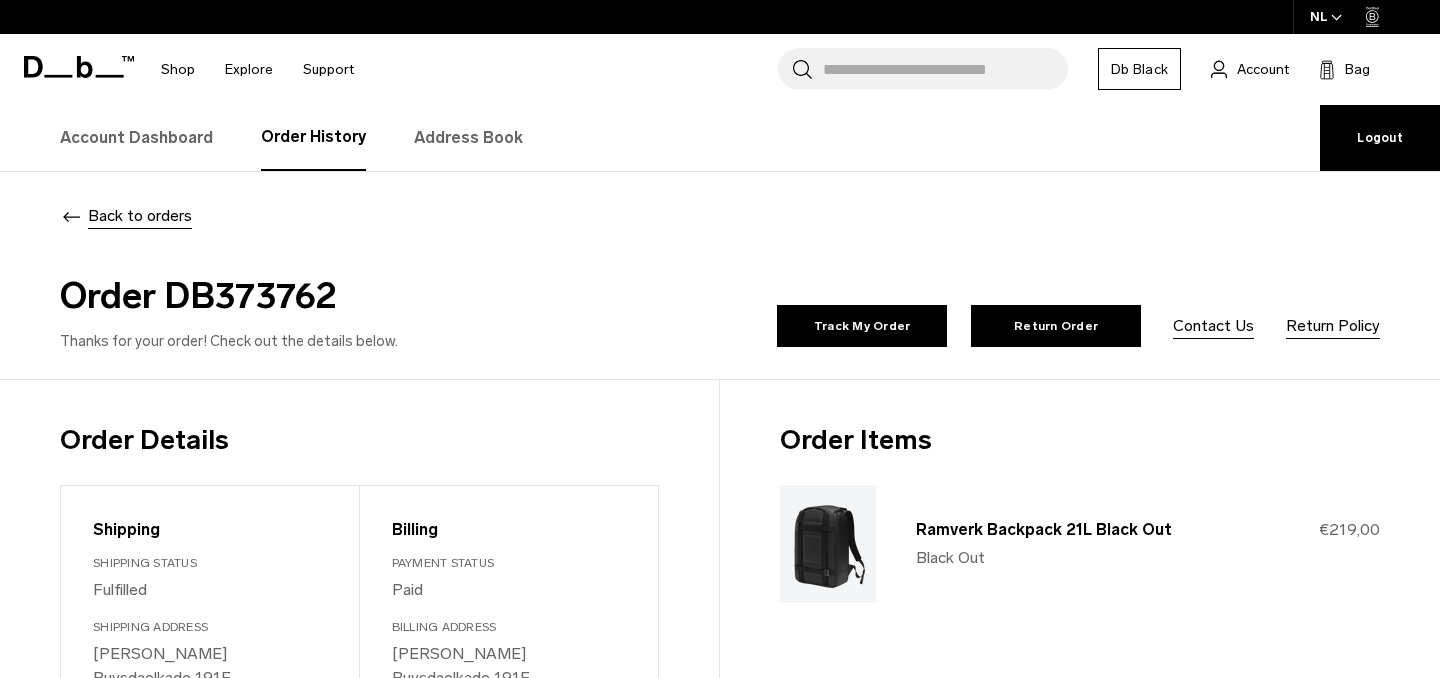scroll, scrollTop: 87, scrollLeft: 0, axis: vertical 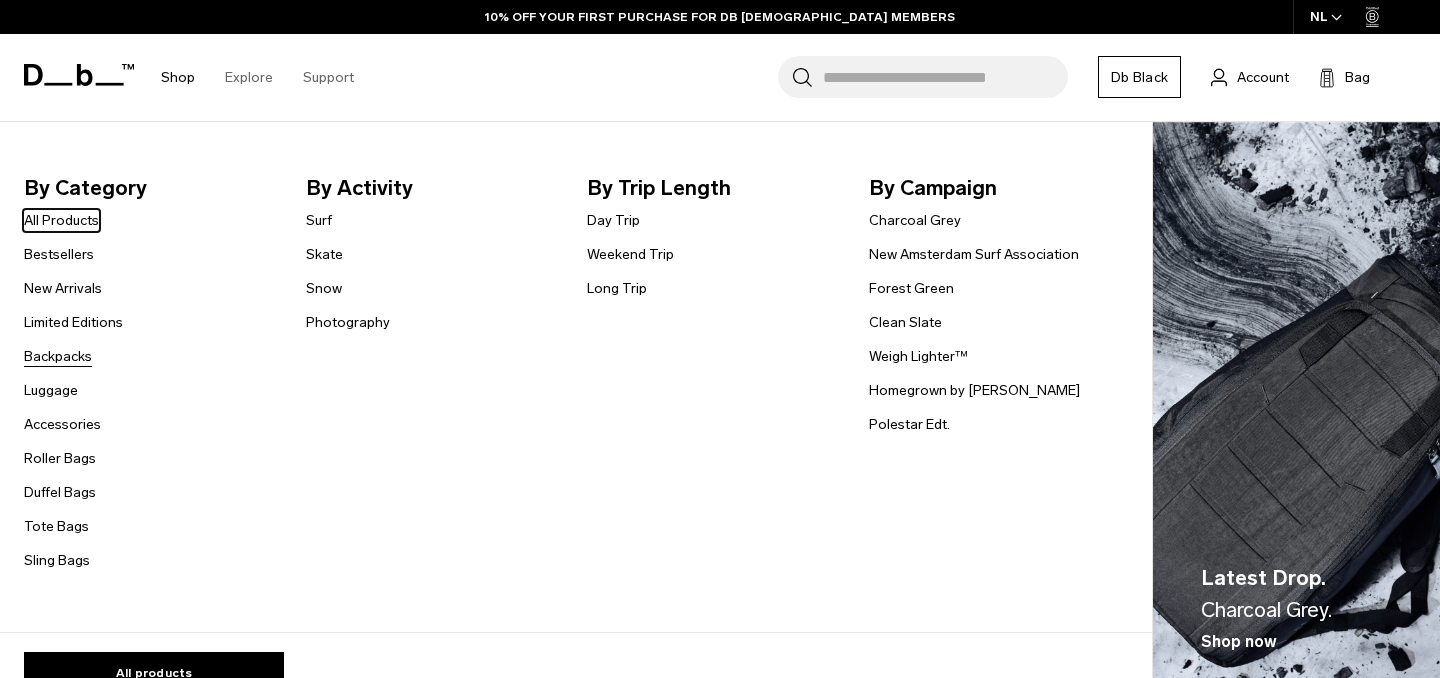 click on "Backpacks" at bounding box center (58, 356) 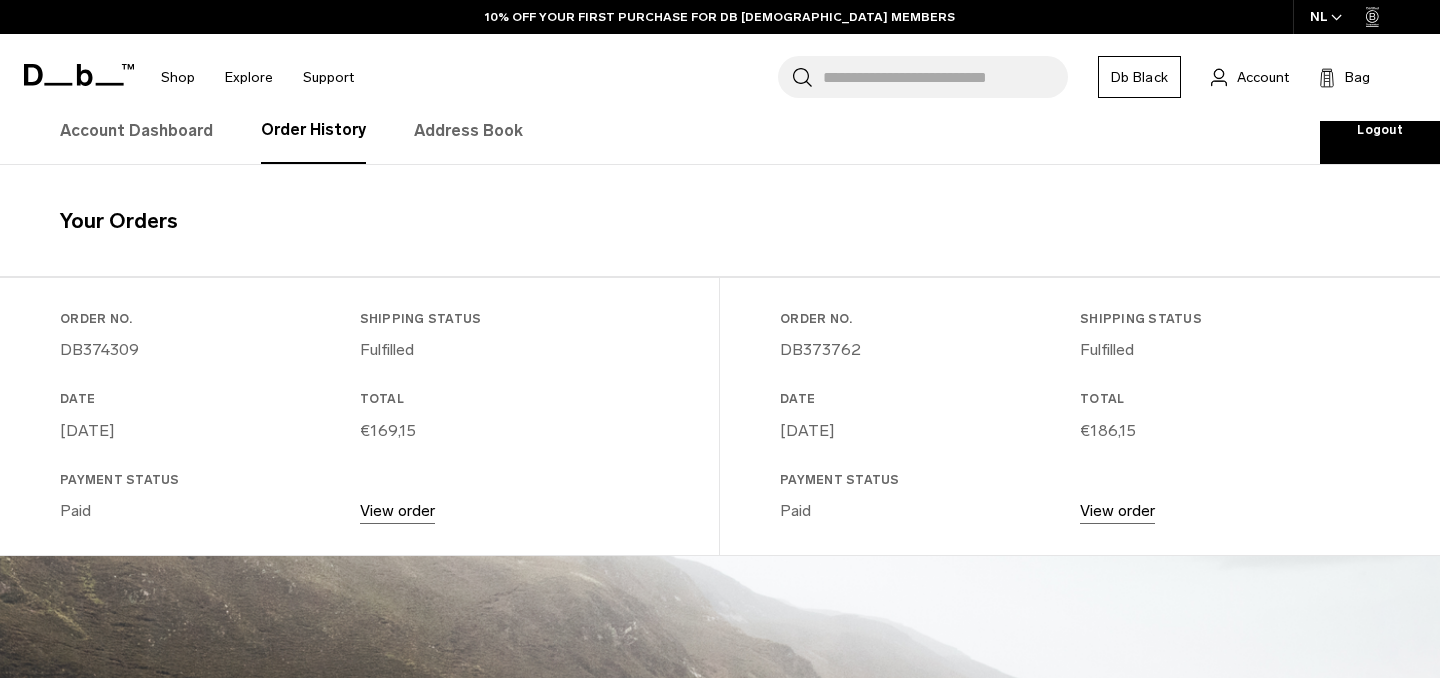 scroll, scrollTop: 354, scrollLeft: 0, axis: vertical 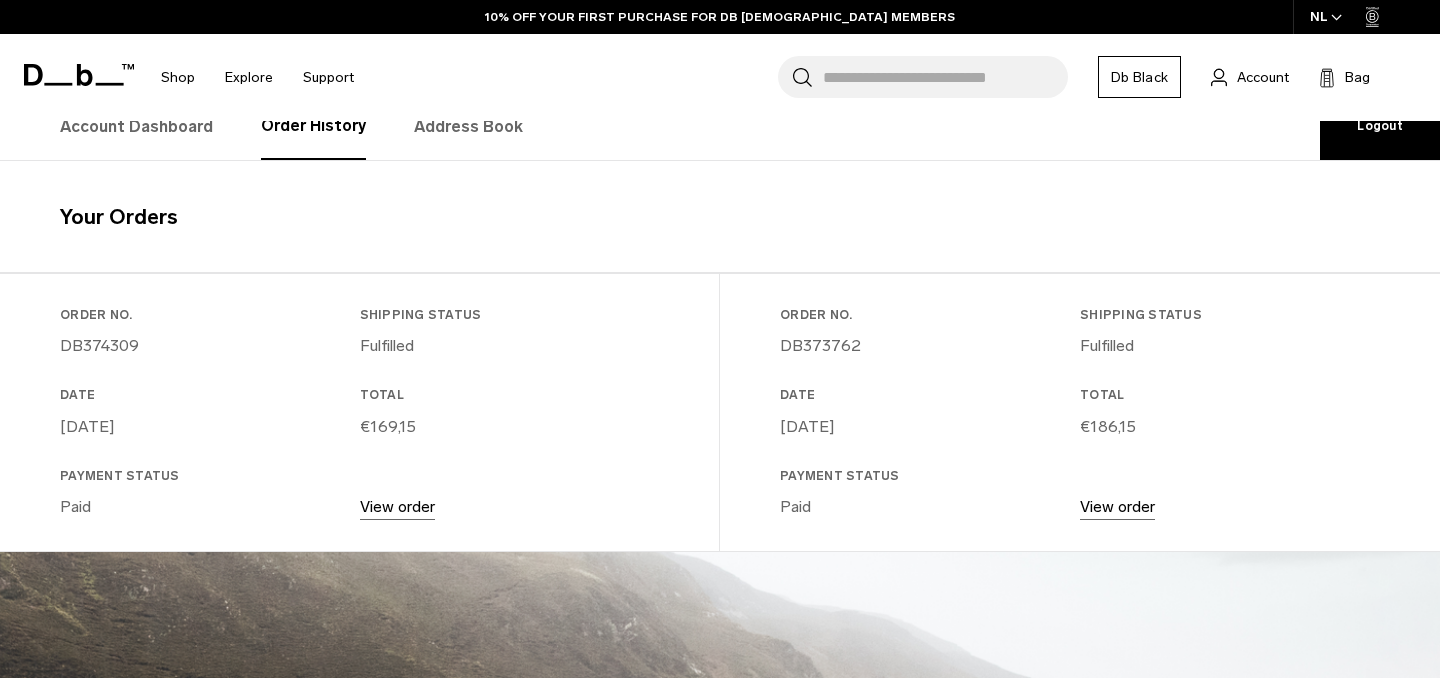 click on "View order" at bounding box center [1117, 506] 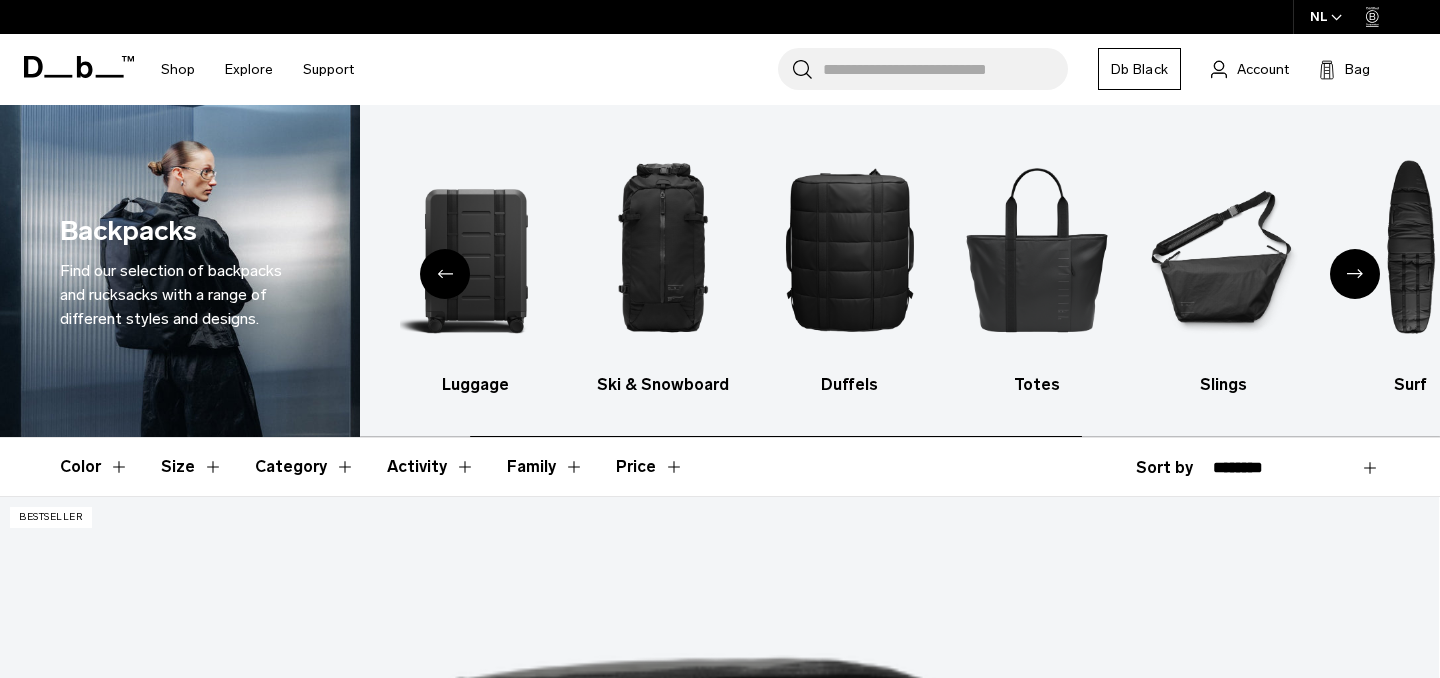 scroll, scrollTop: 0, scrollLeft: 0, axis: both 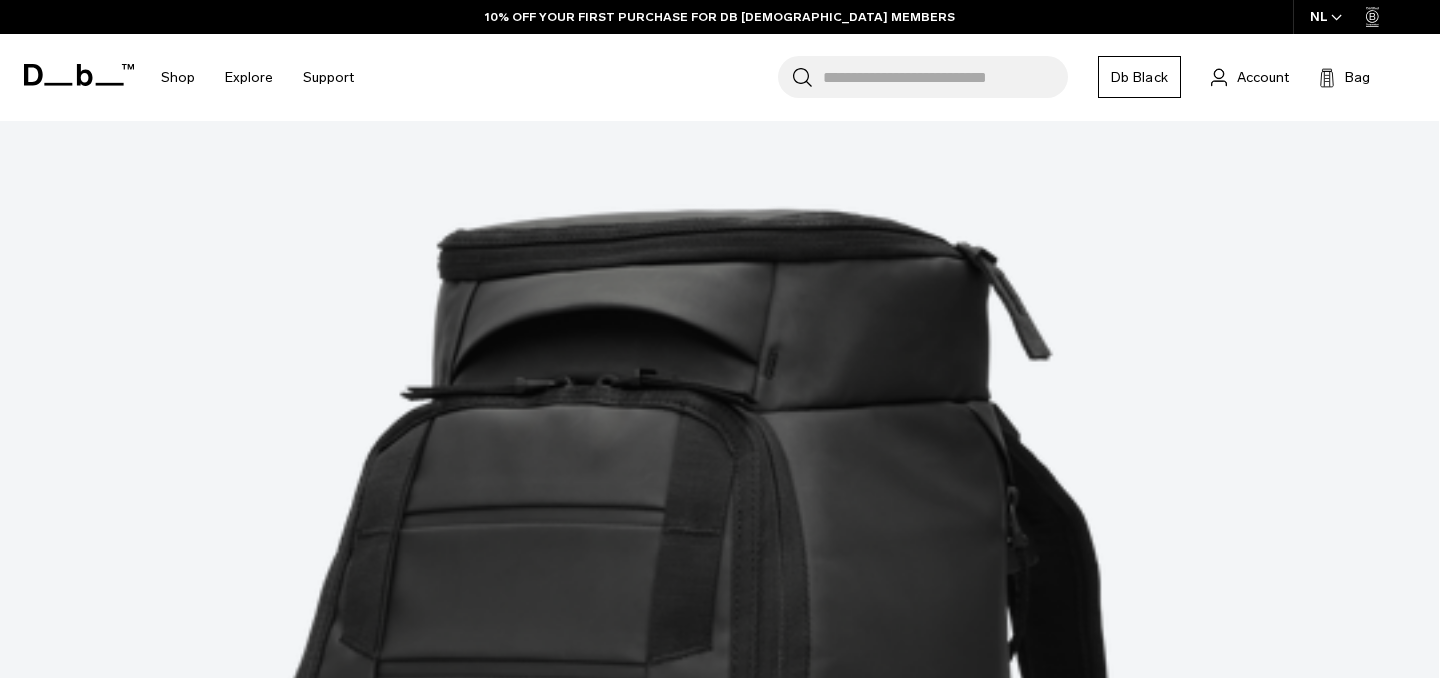 click at bounding box center [719, 4359] 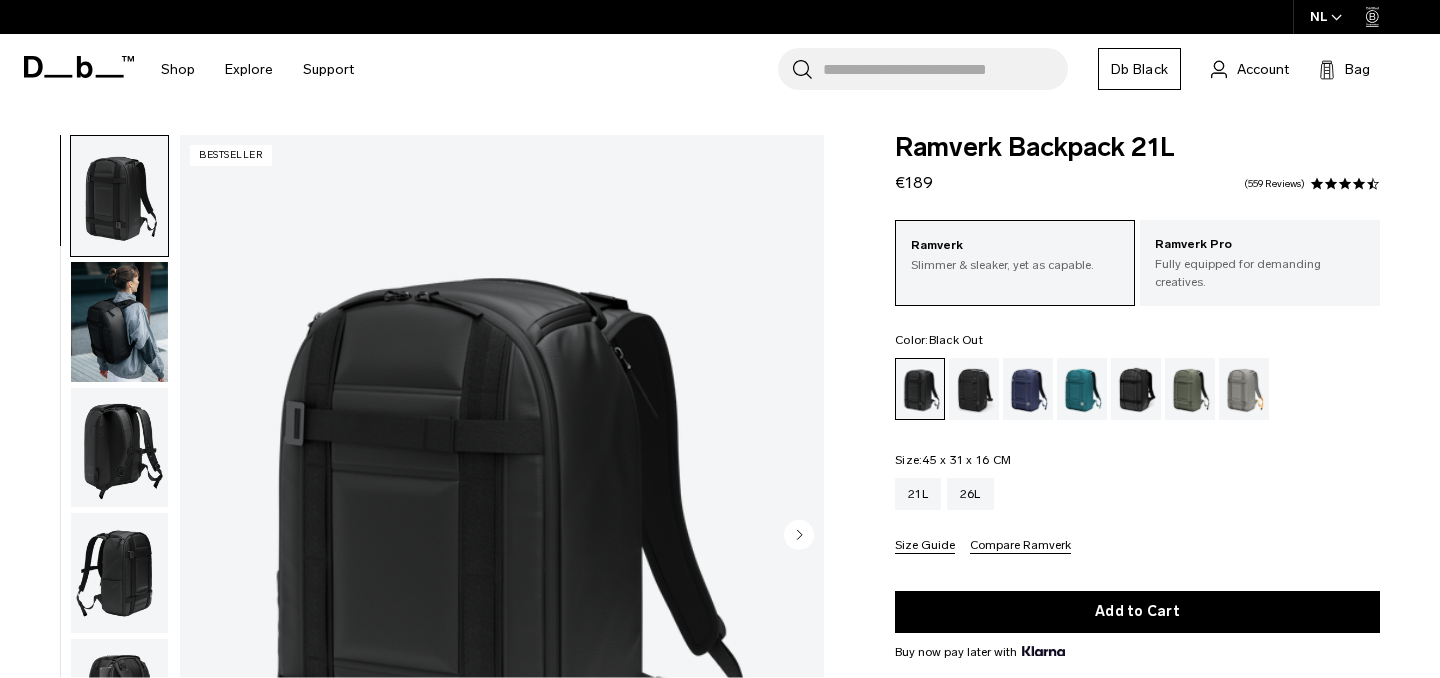 scroll, scrollTop: 116, scrollLeft: 0, axis: vertical 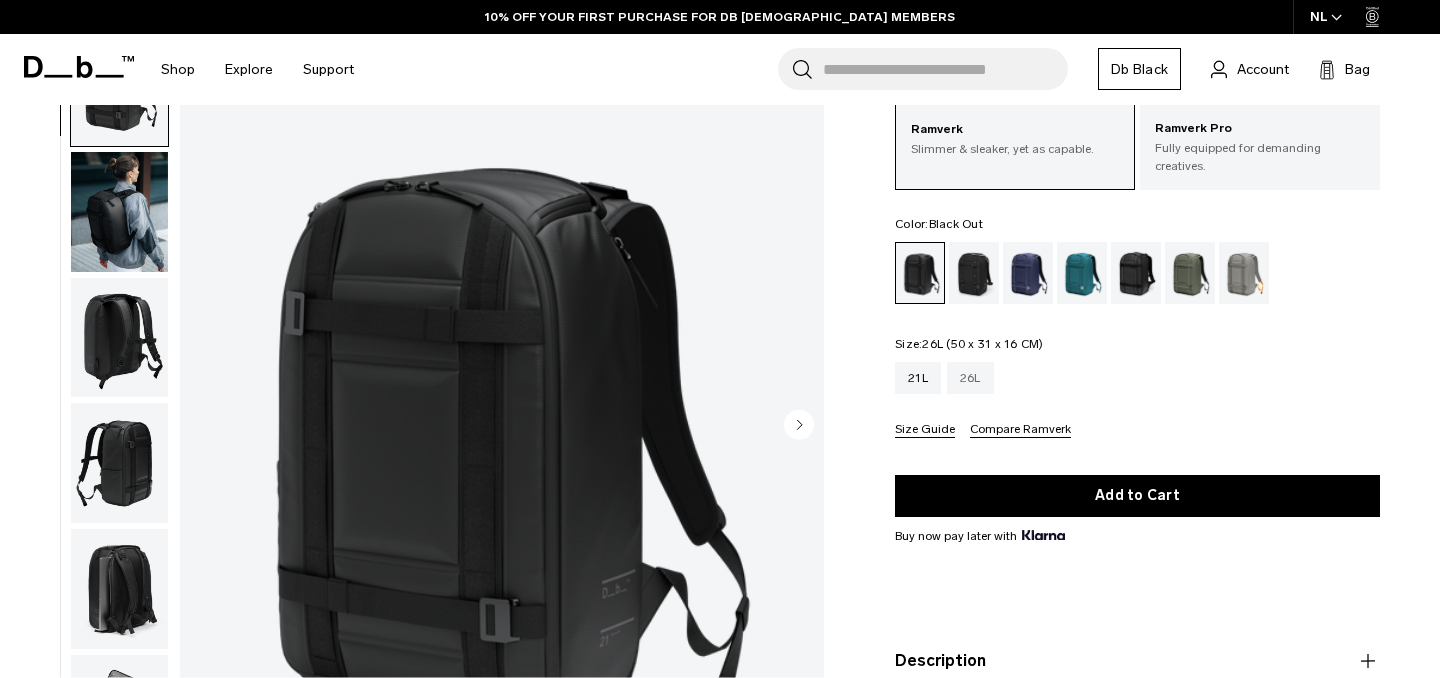 click on "26L" at bounding box center (970, 378) 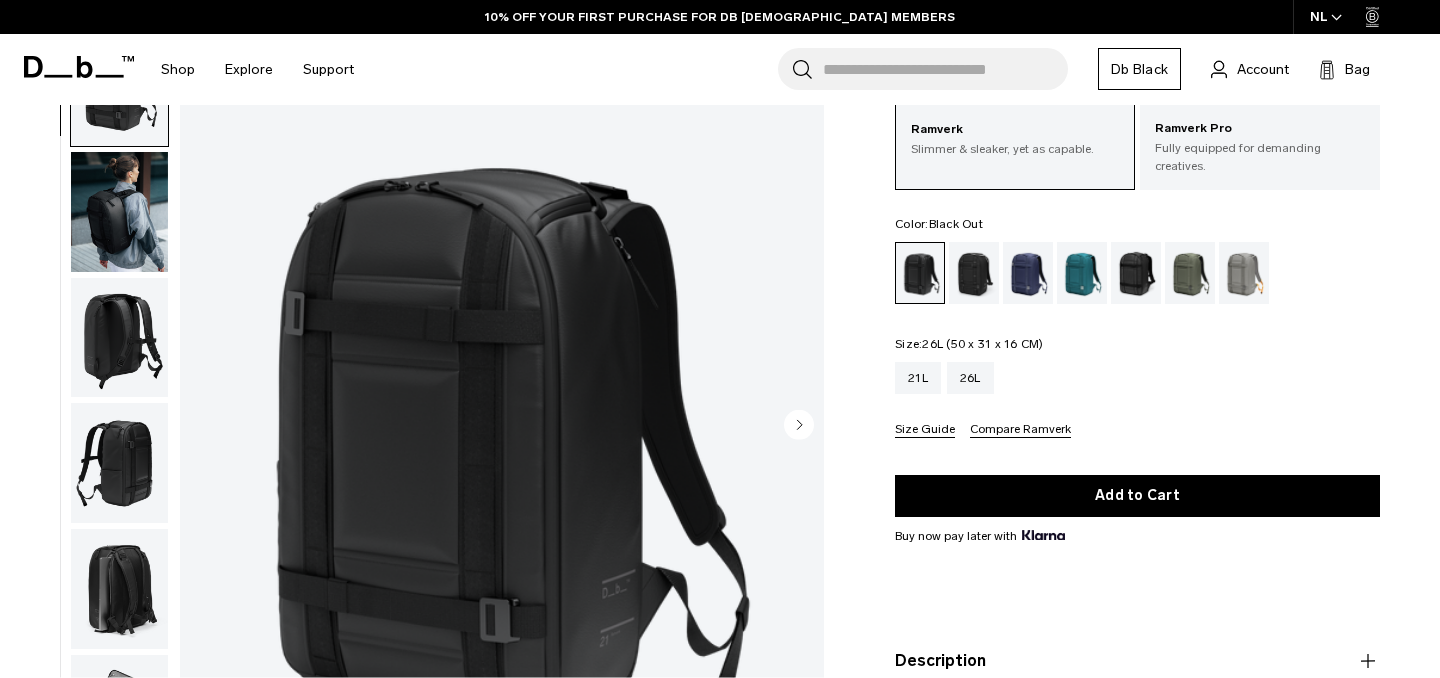scroll, scrollTop: 0, scrollLeft: 0, axis: both 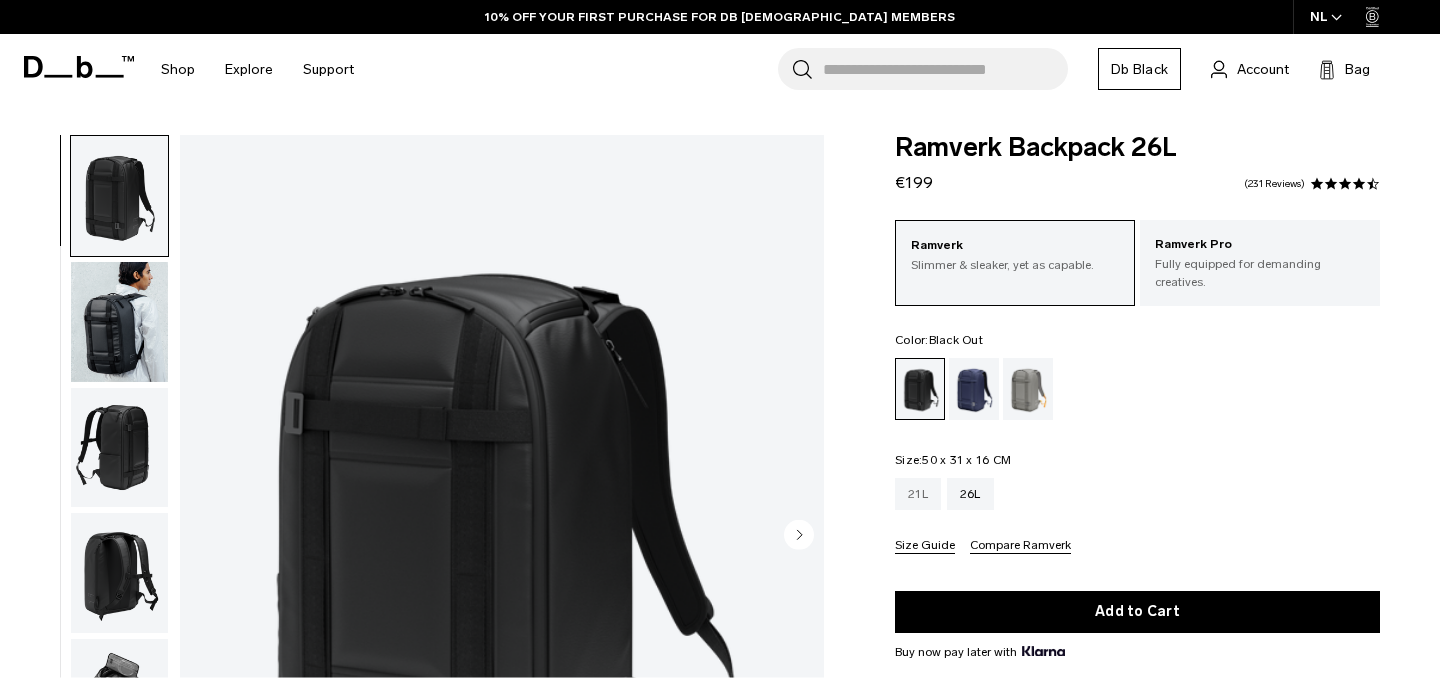 click on "21L" at bounding box center (918, 494) 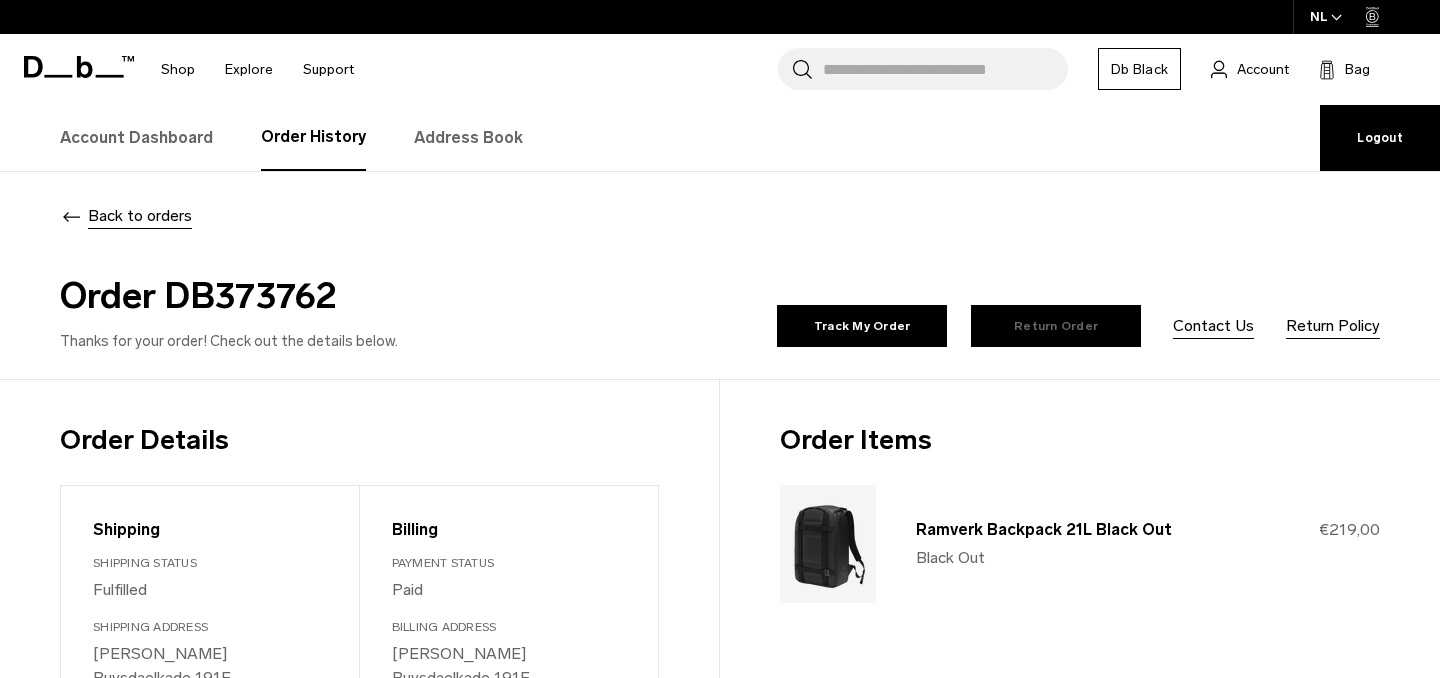 scroll, scrollTop: 0, scrollLeft: 0, axis: both 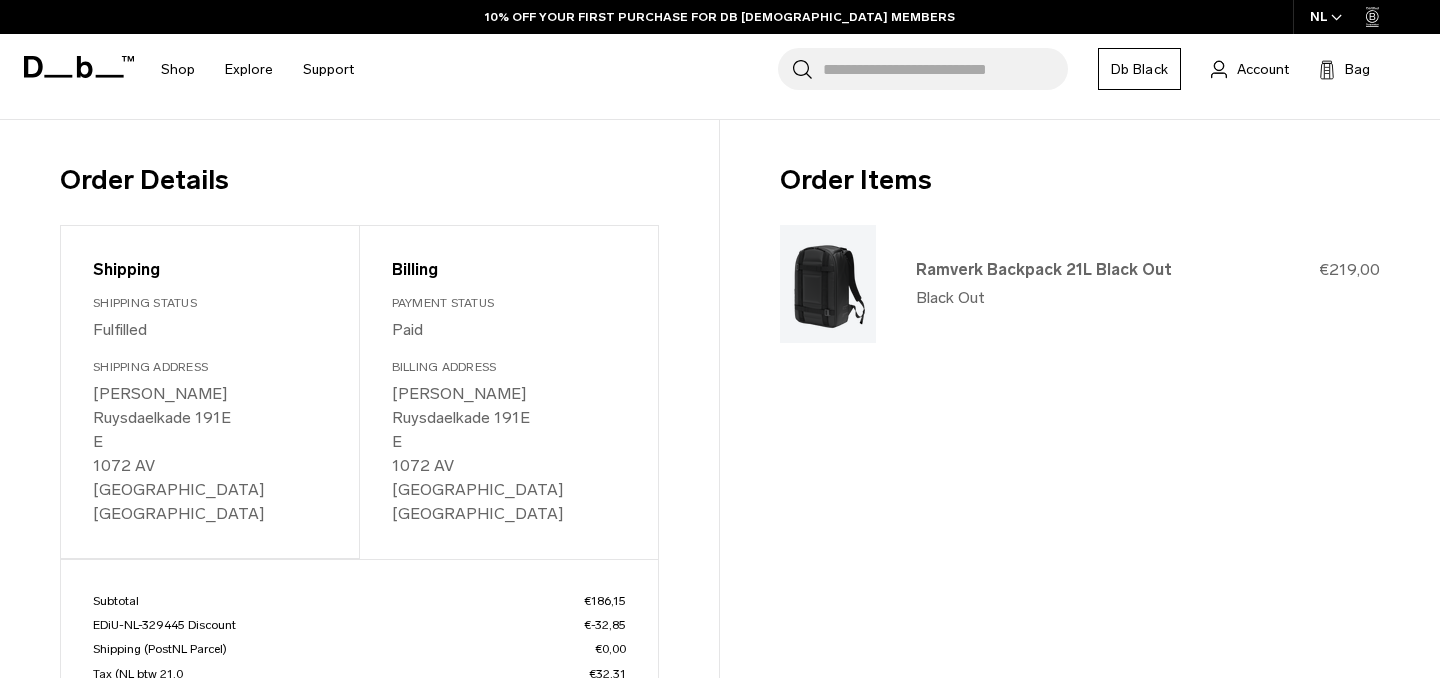 click at bounding box center (828, 284) 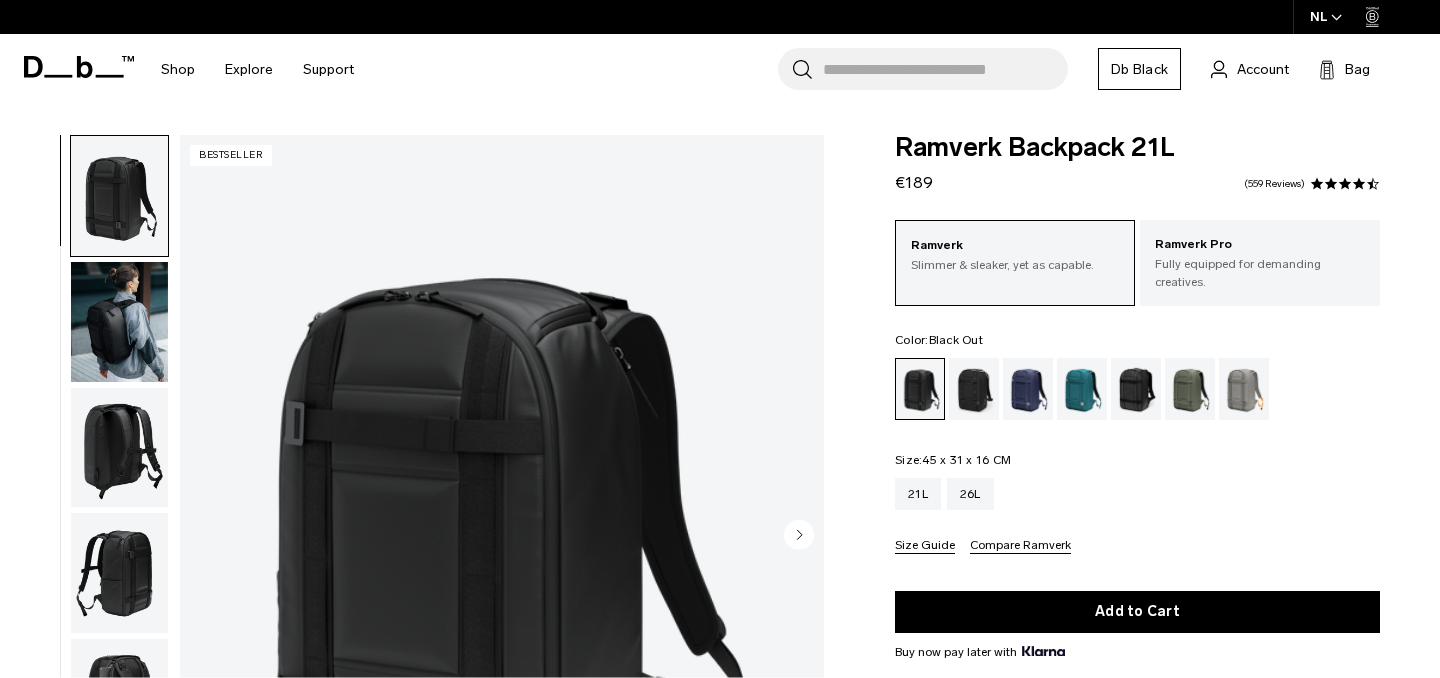scroll, scrollTop: 0, scrollLeft: 0, axis: both 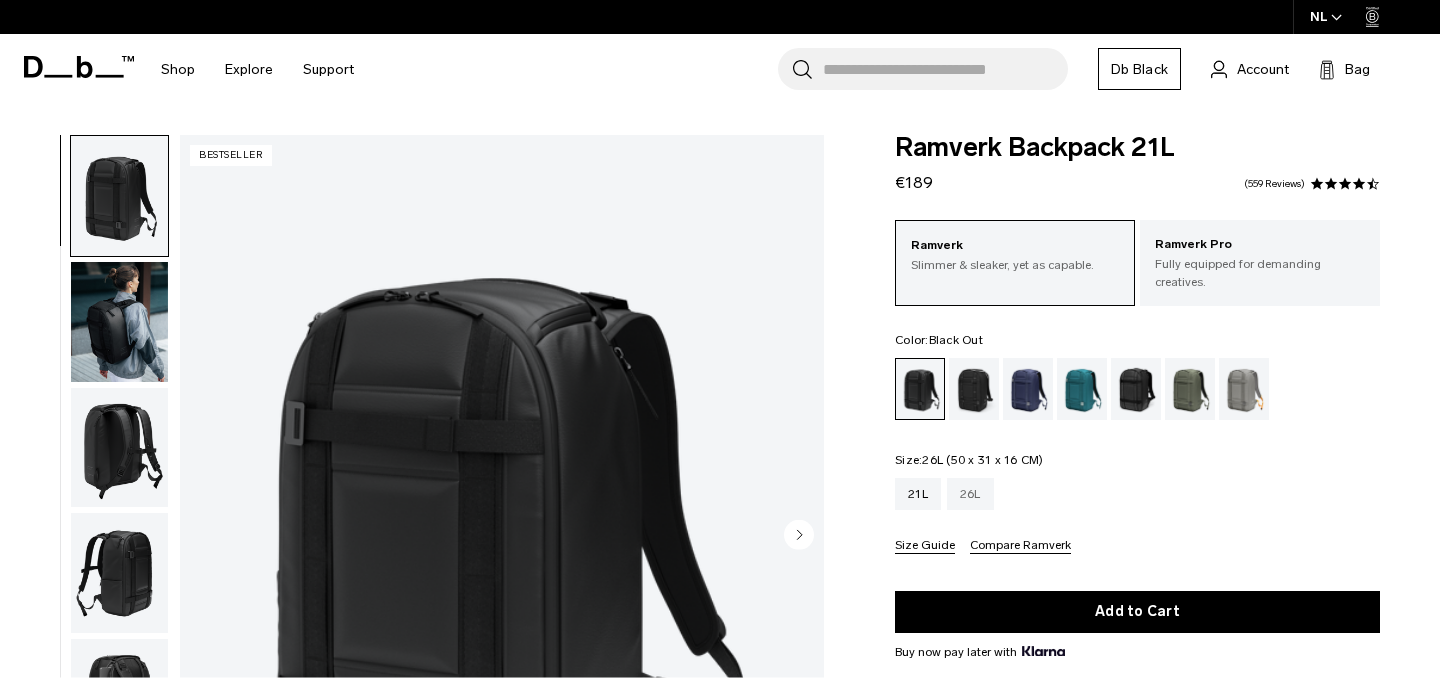 click on "26L" at bounding box center [970, 494] 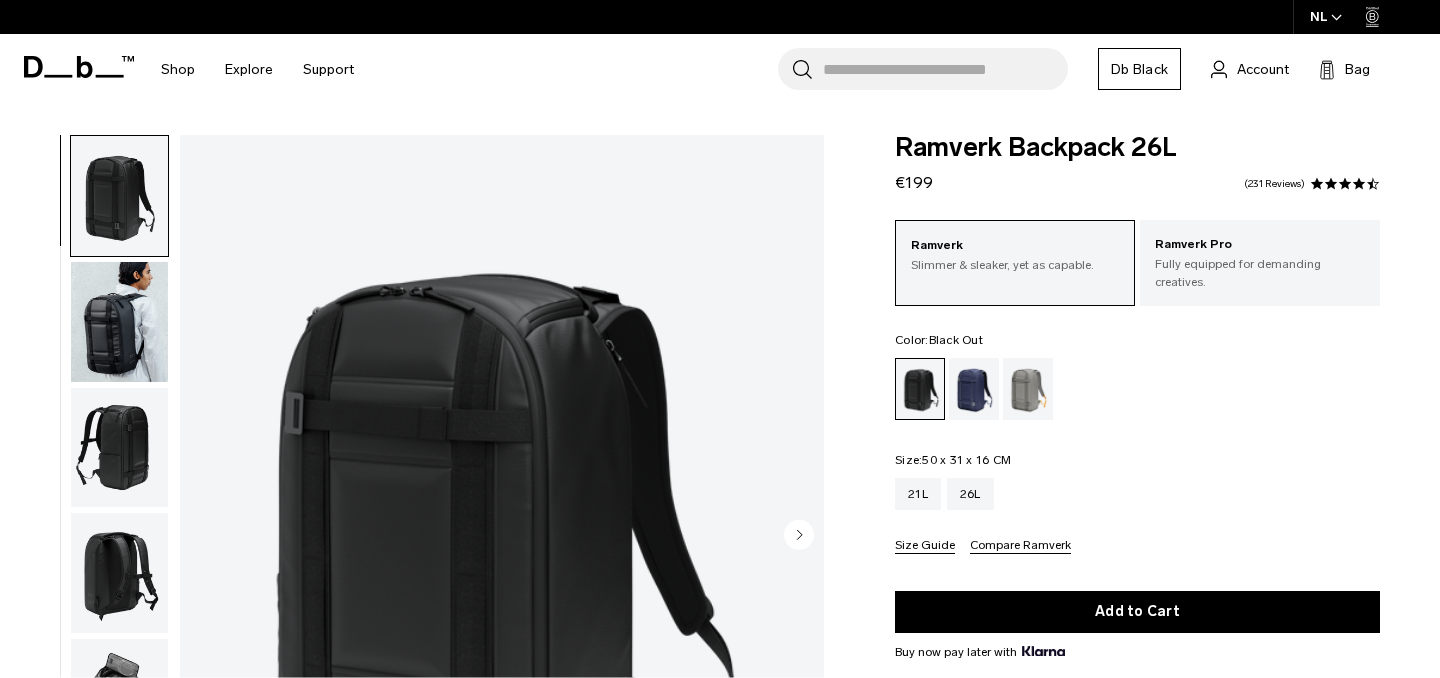 scroll, scrollTop: 0, scrollLeft: 0, axis: both 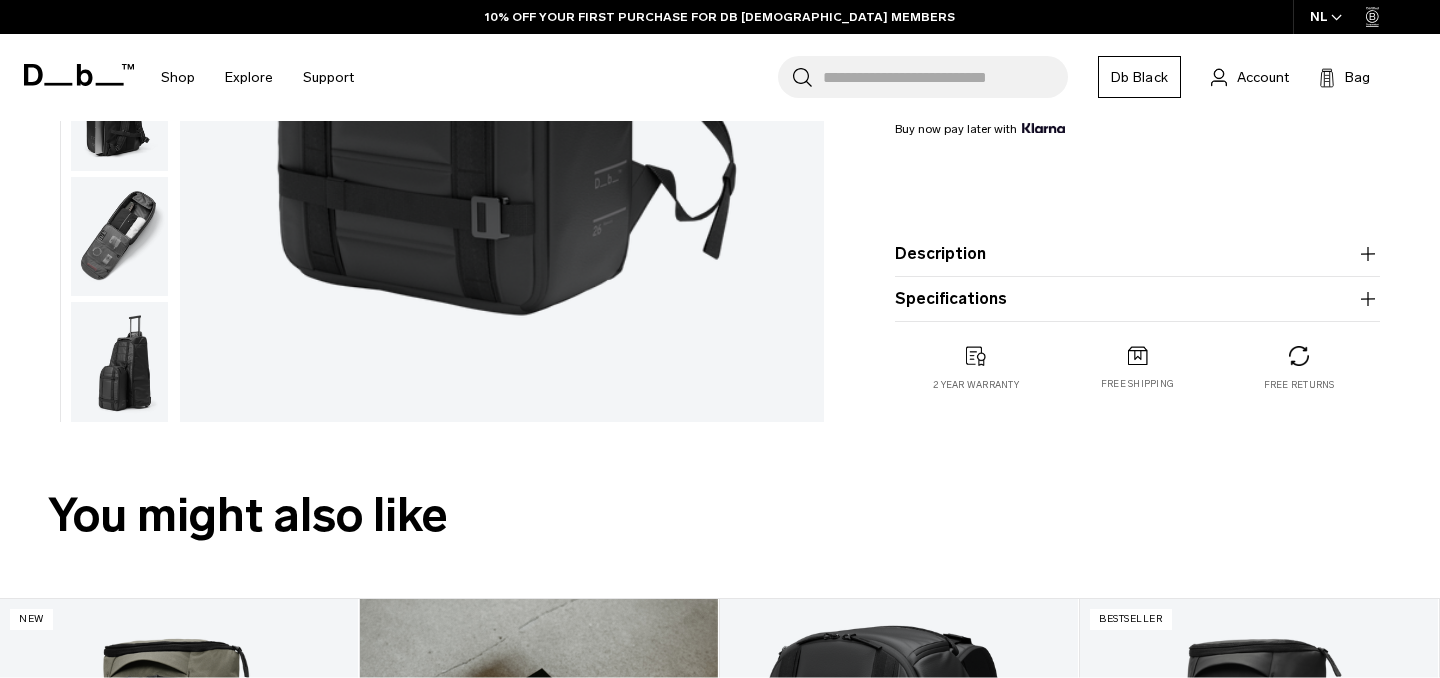 click on "Specifications
Volume  26 Litres
Dimensions   50 x 31 x 16 CM (H x W x D)
Weight  1.3 KG" at bounding box center [1137, 299] 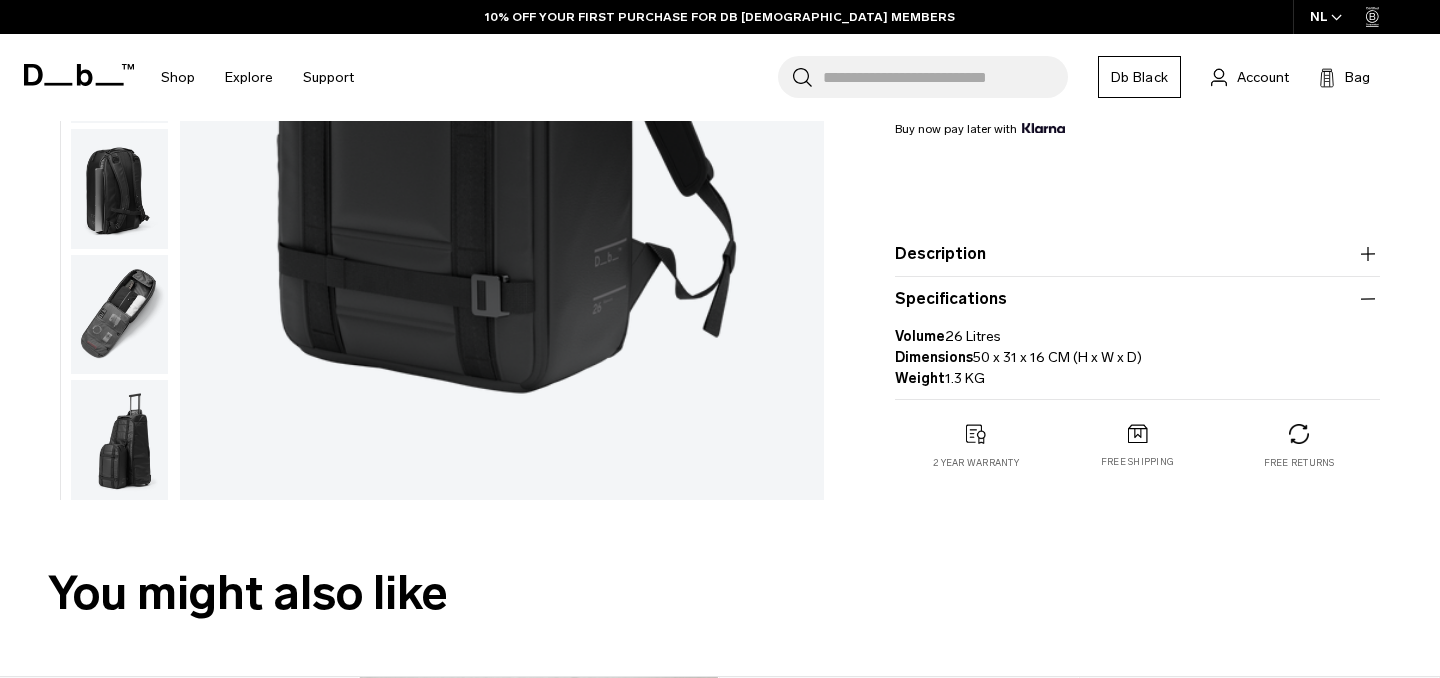 click on "Specifications" at bounding box center [1137, 299] 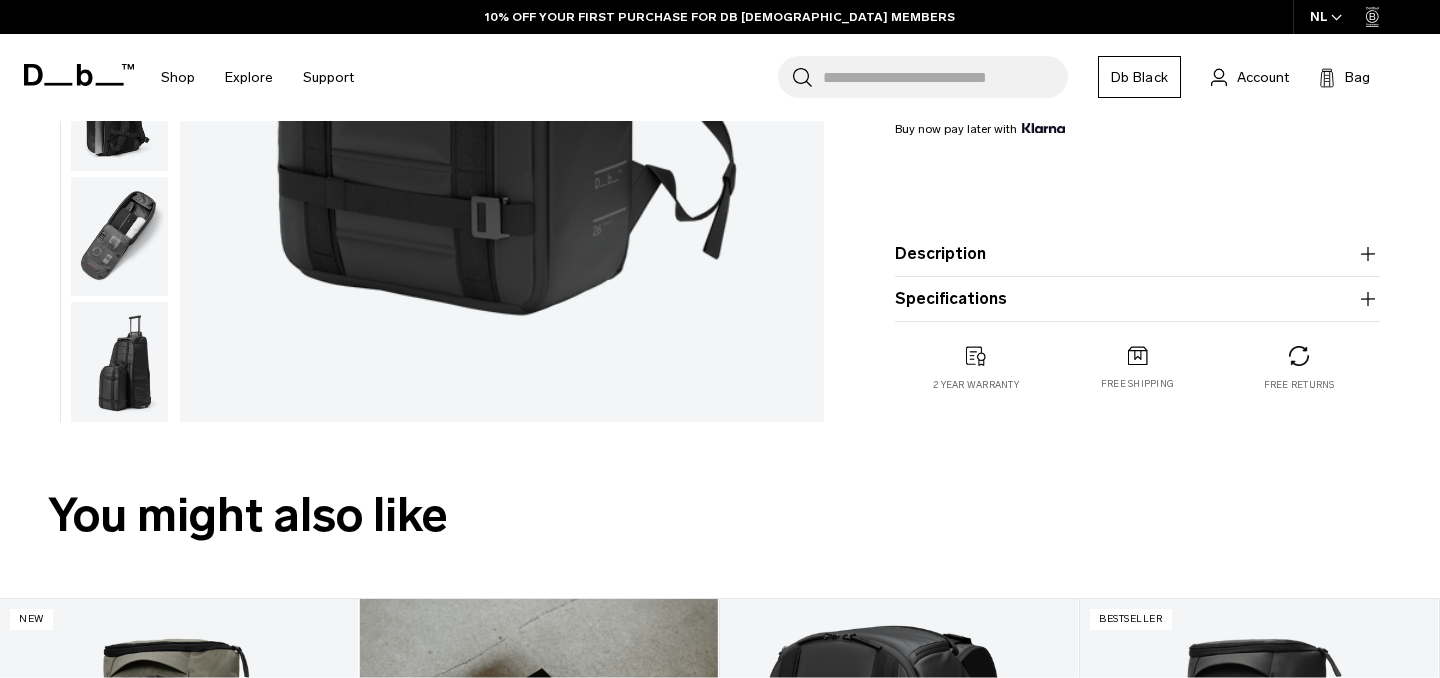 click on "Specifications" at bounding box center (1137, 299) 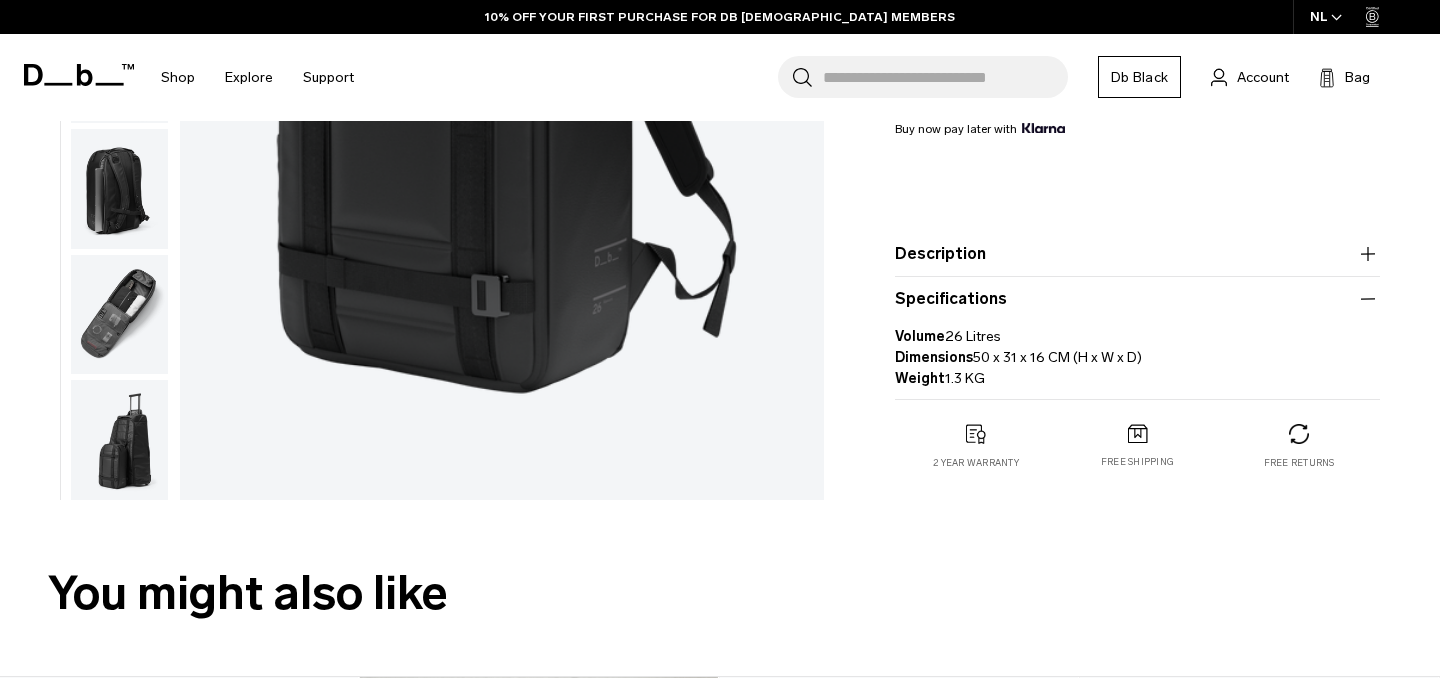 type 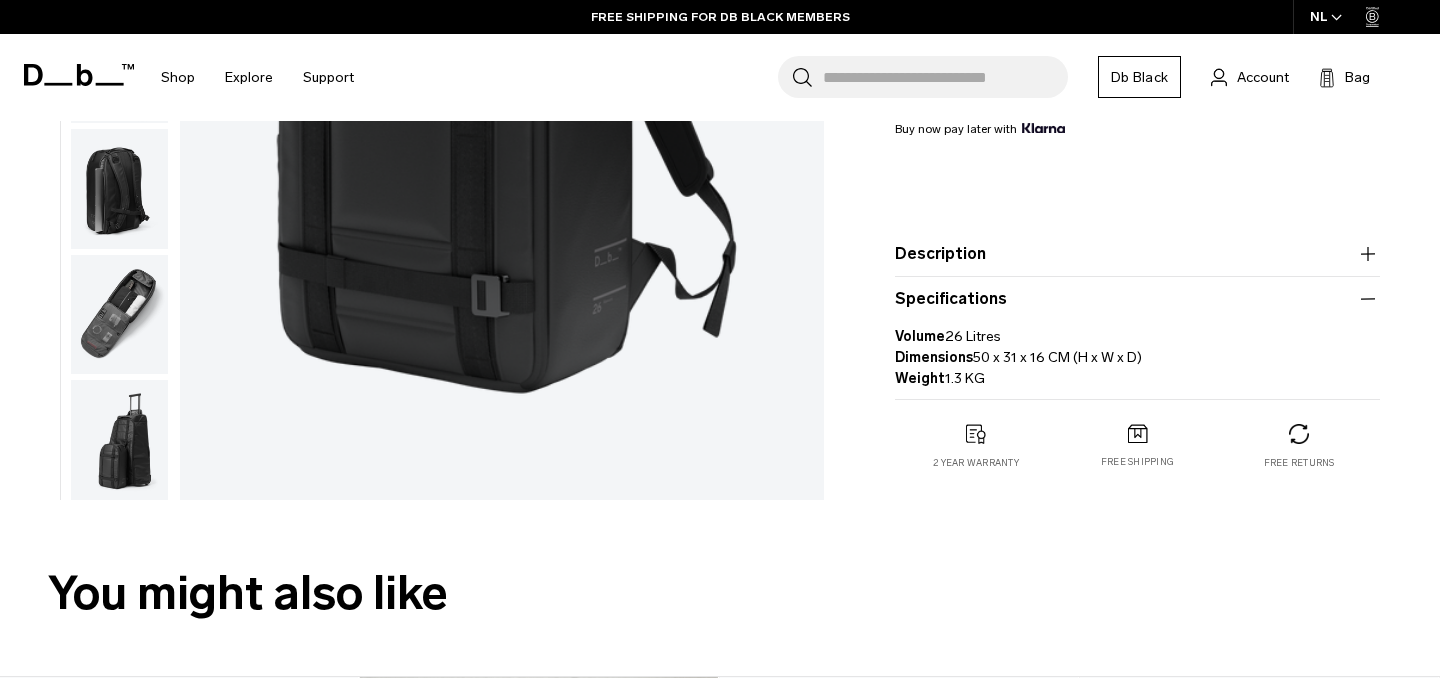 scroll, scrollTop: 0, scrollLeft: 0, axis: both 